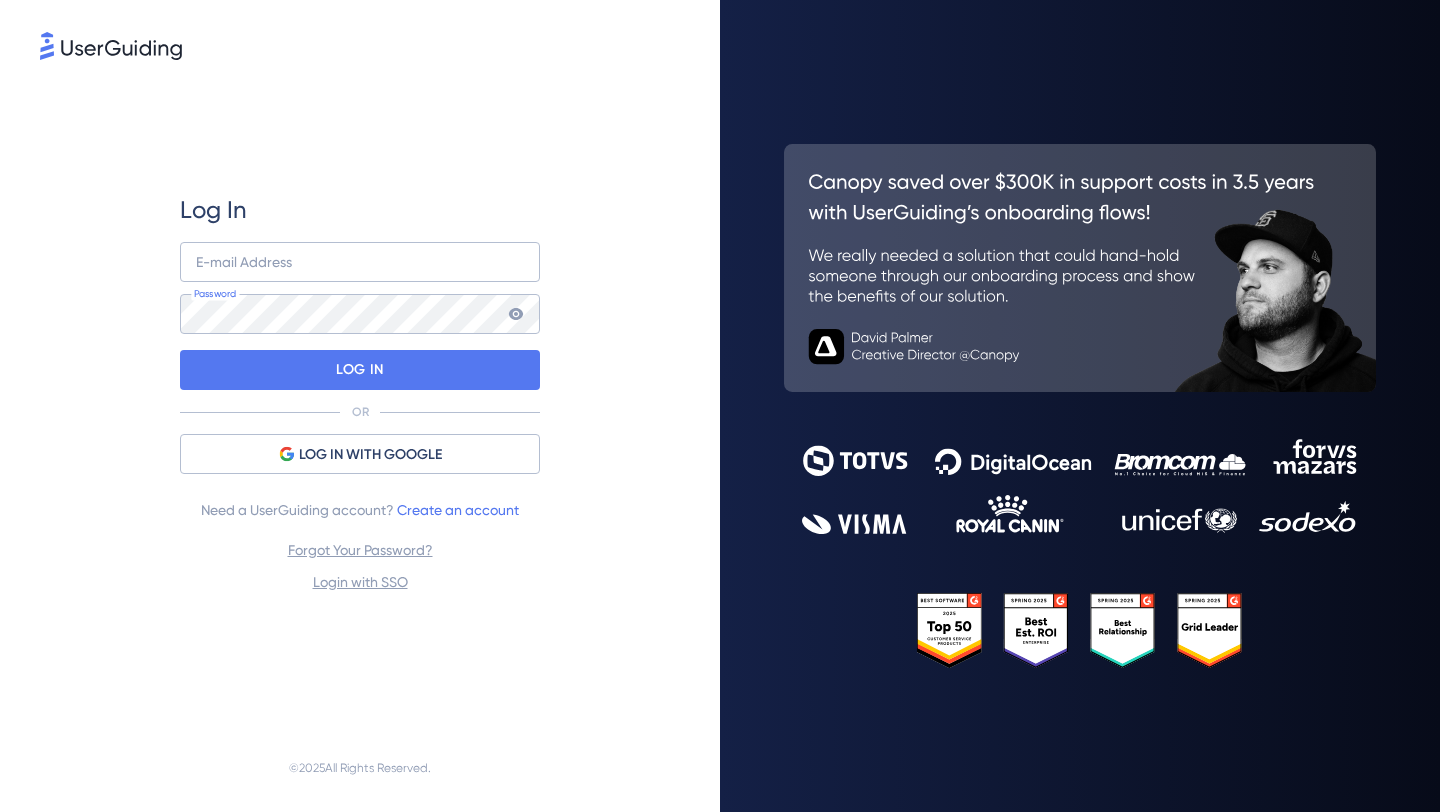 scroll, scrollTop: 0, scrollLeft: 0, axis: both 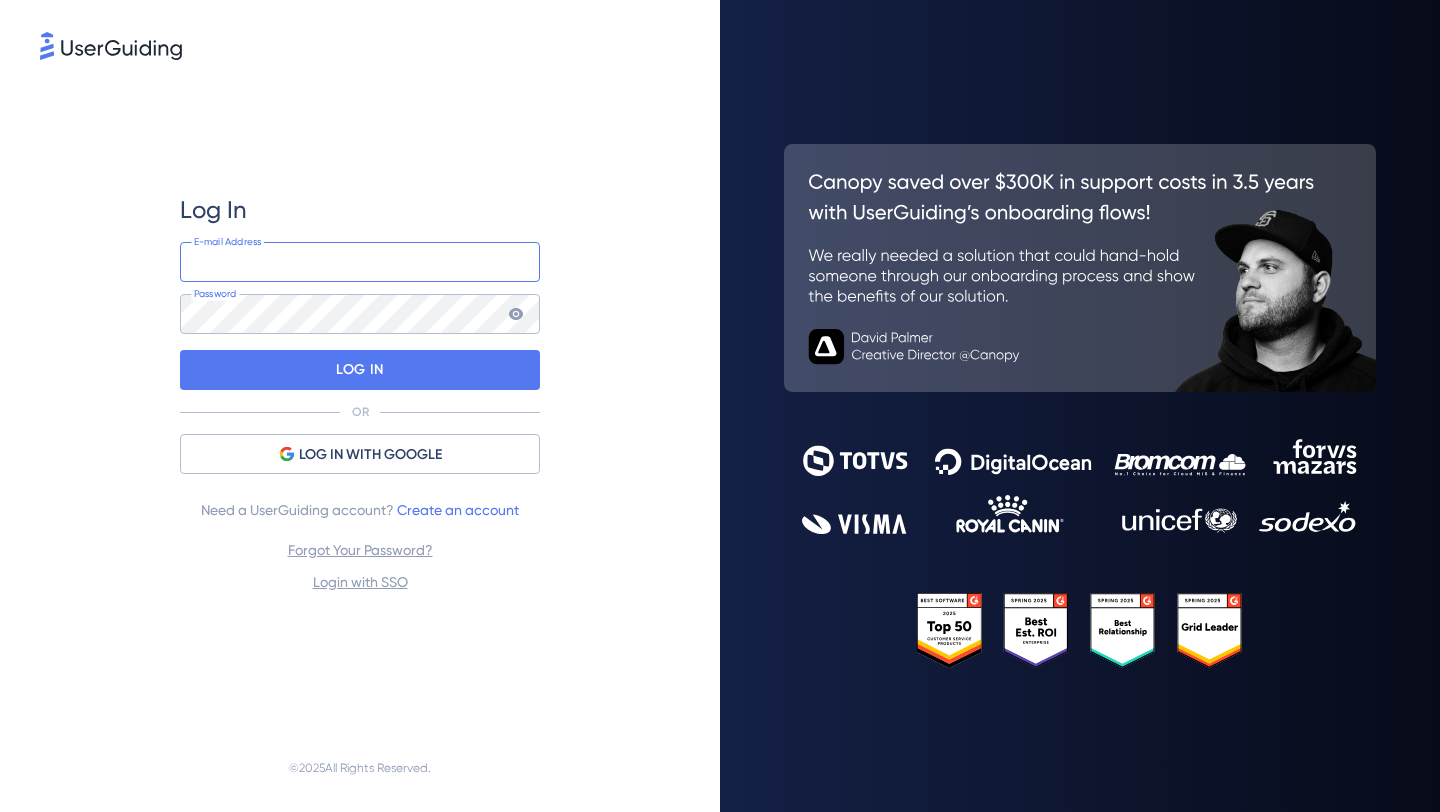 click at bounding box center (360, 262) 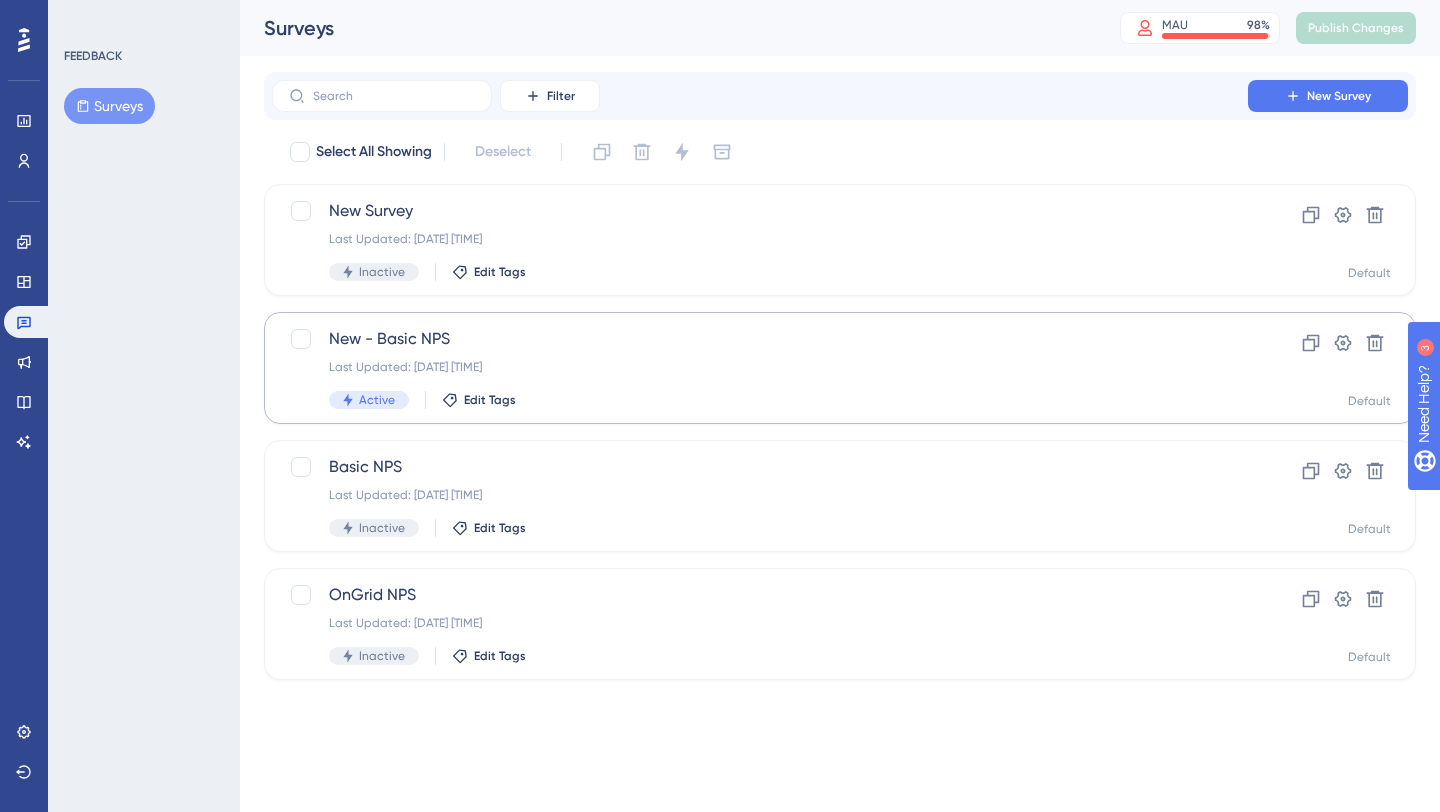 scroll, scrollTop: 0, scrollLeft: 0, axis: both 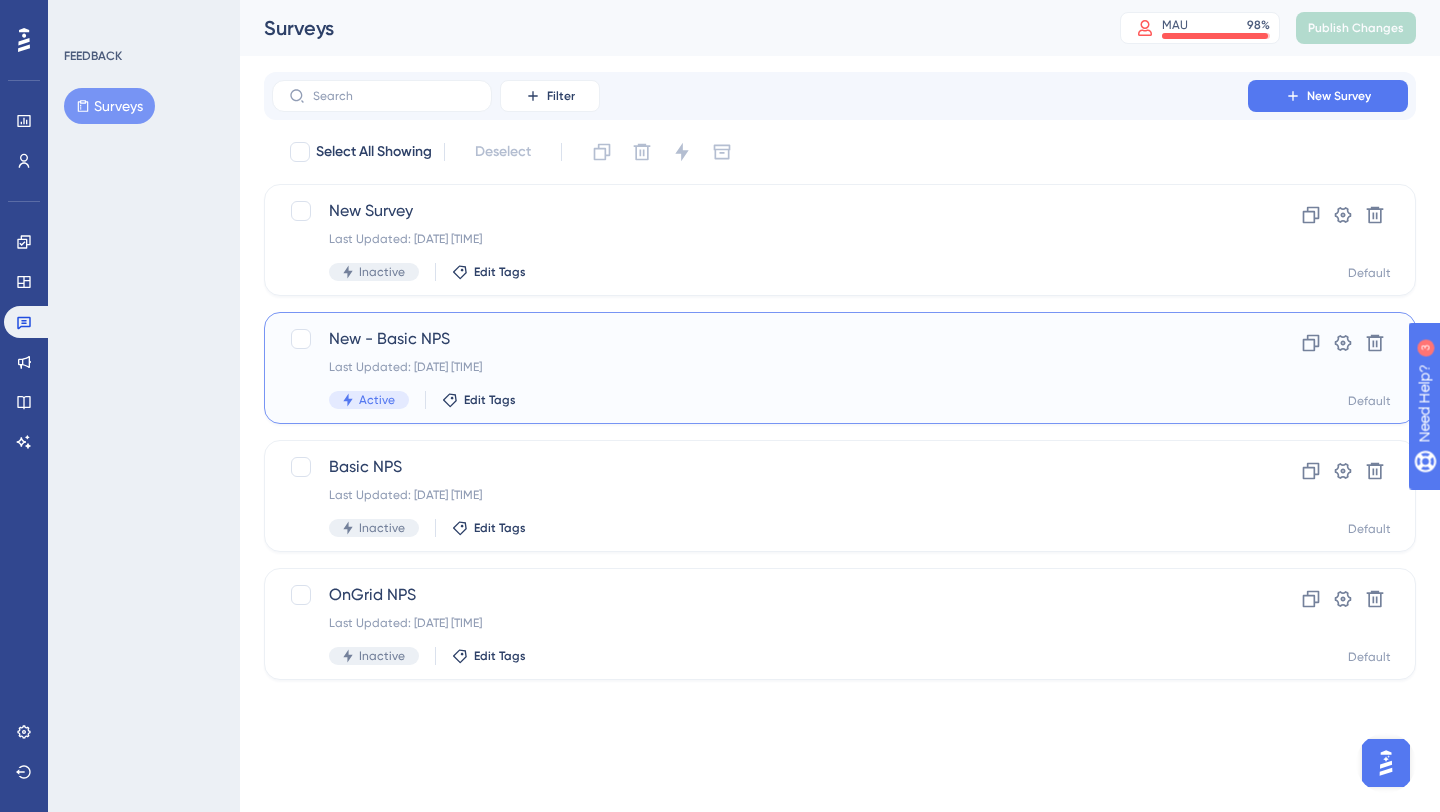 click on "New - Basic NPS" at bounding box center [760, 339] 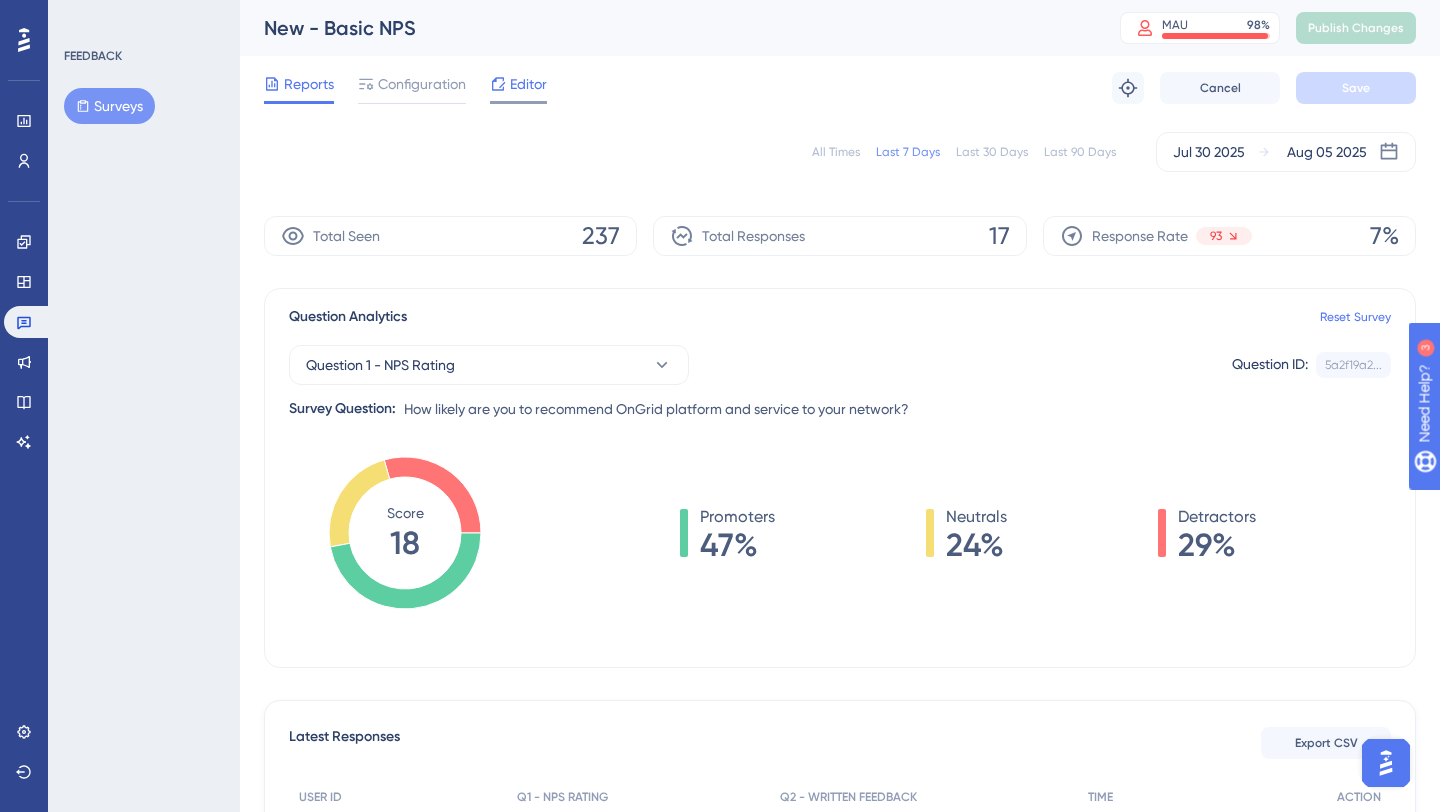 click on "Editor" at bounding box center [528, 84] 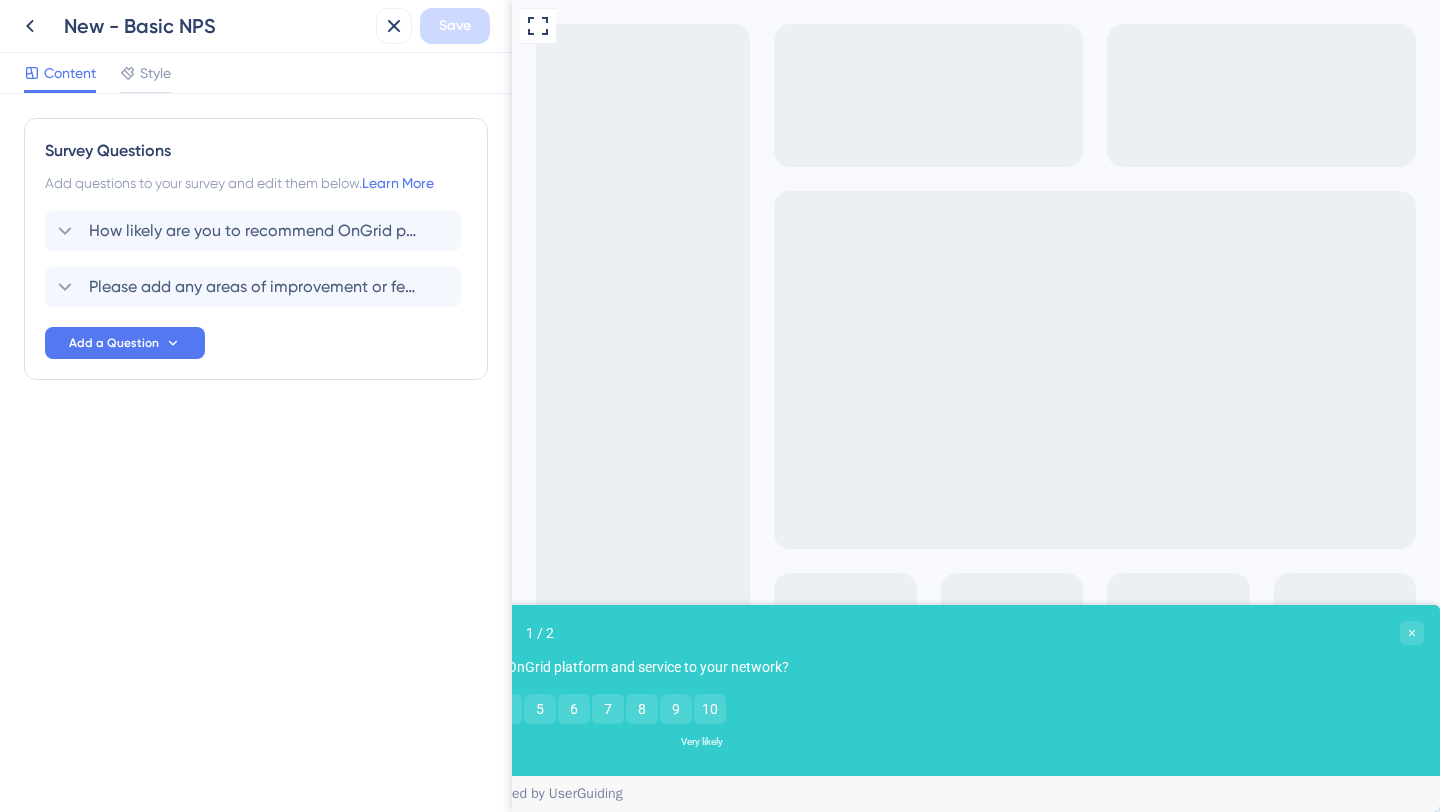 scroll, scrollTop: 0, scrollLeft: 0, axis: both 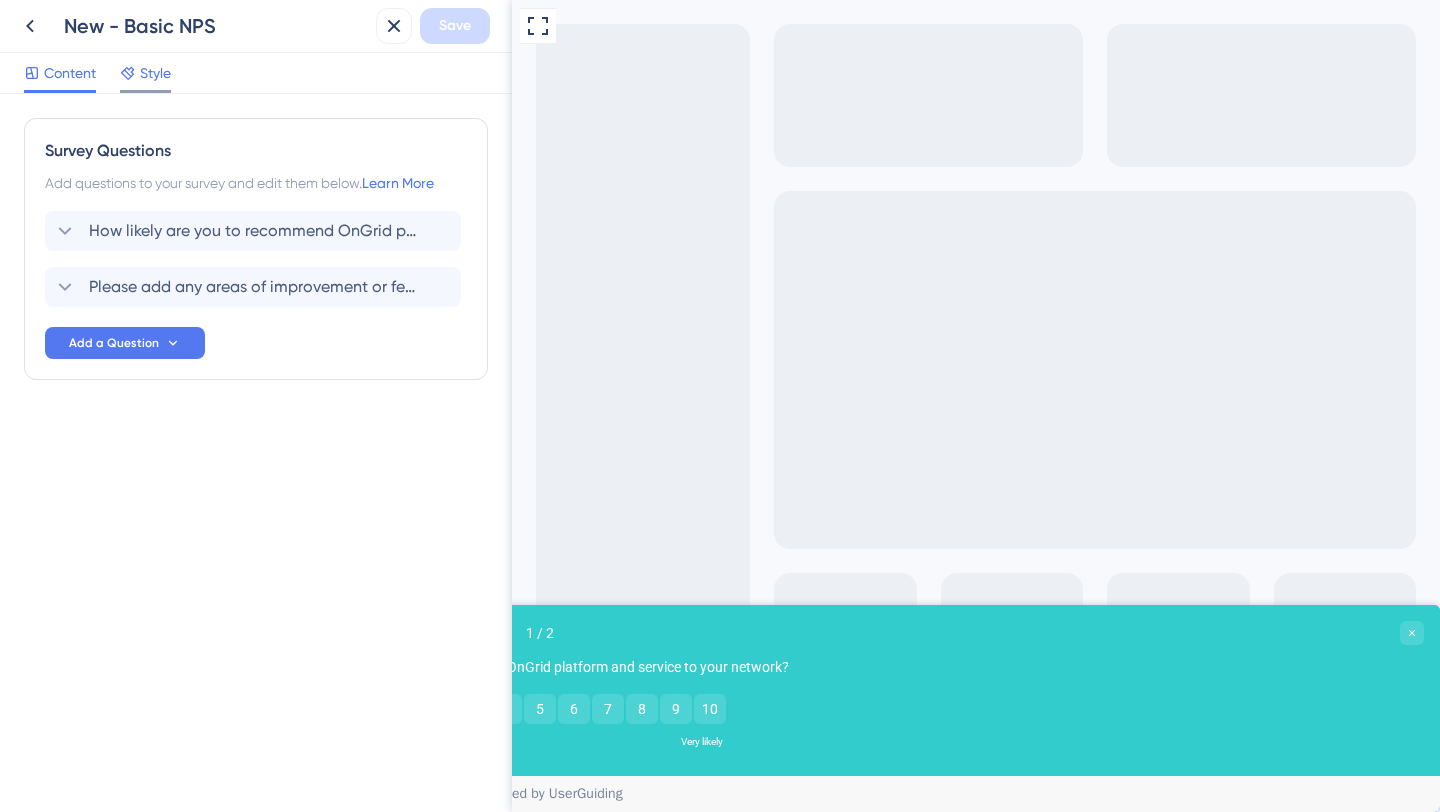 click on "Style" at bounding box center (155, 73) 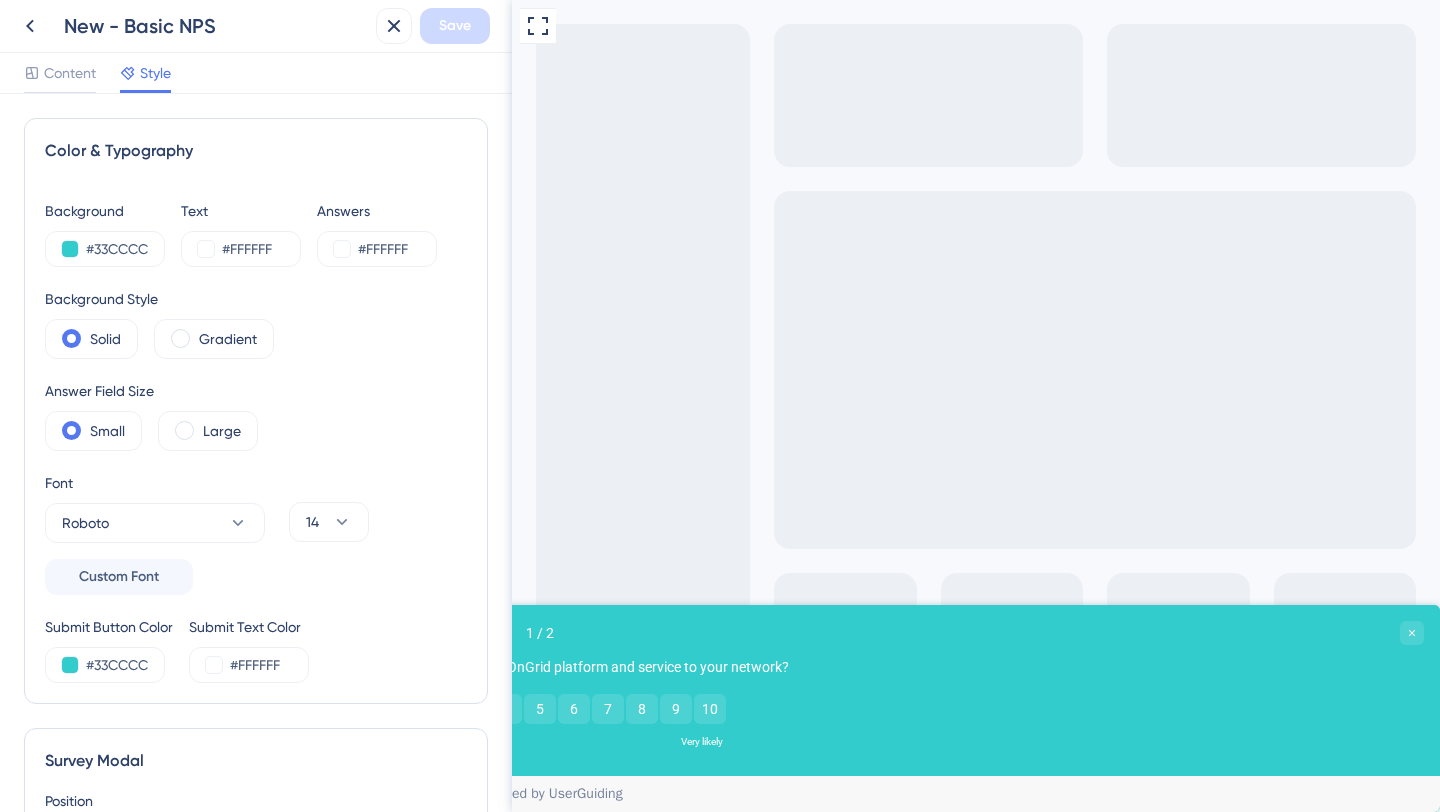 scroll, scrollTop: 0, scrollLeft: 0, axis: both 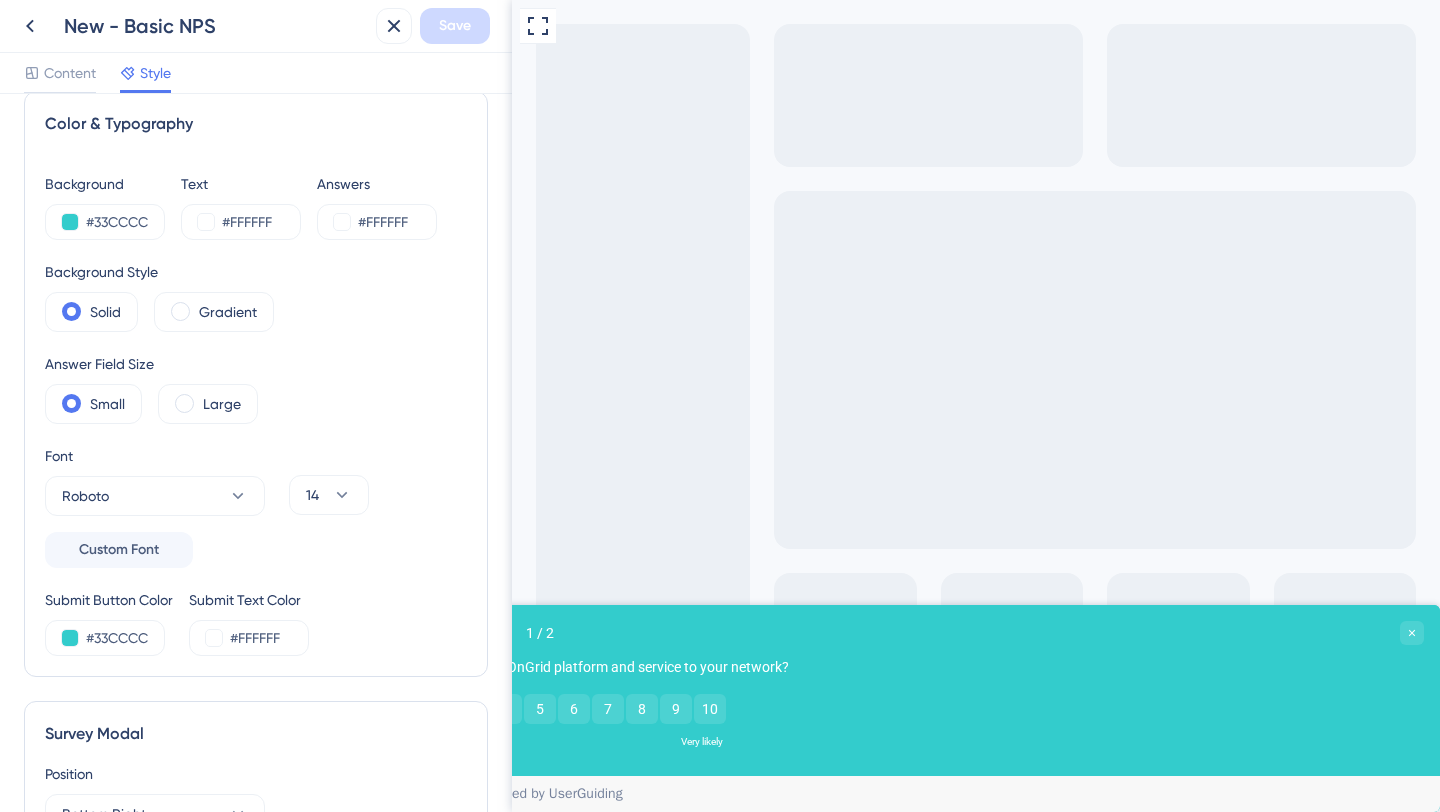 click on "0 1 2 3 4 5 6 7 8 9 10" at bounding box center (540, 709) 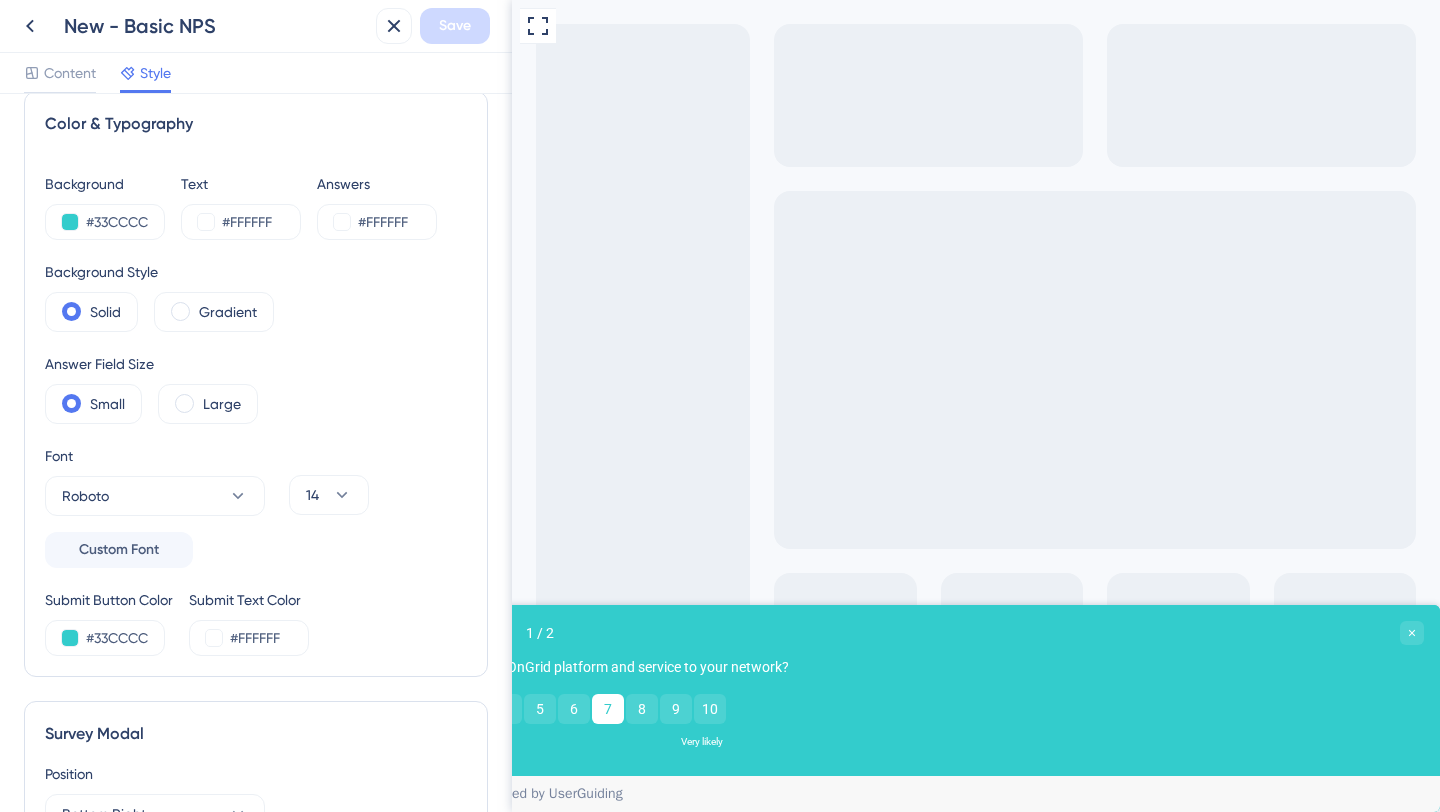 click on "7" at bounding box center (608, 709) 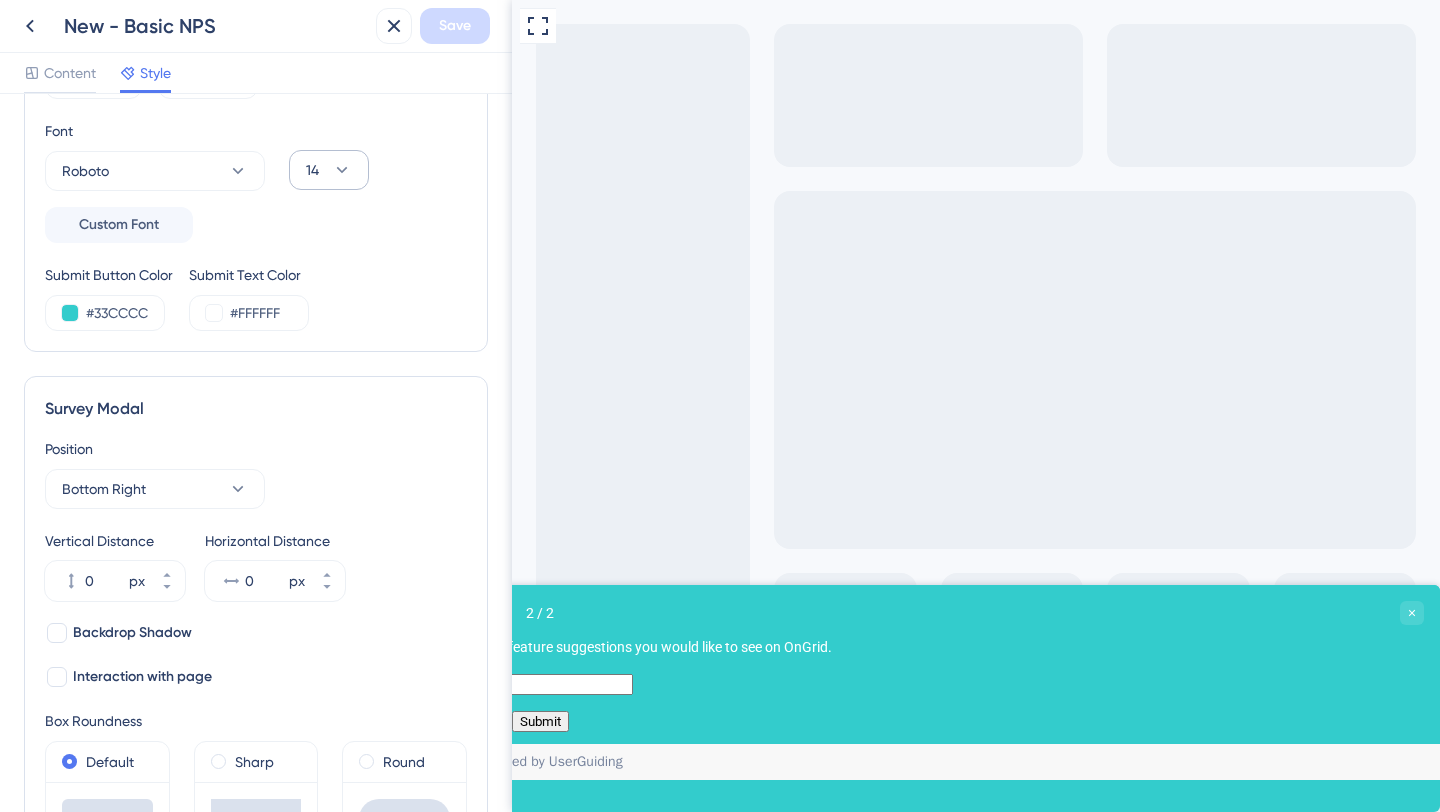scroll, scrollTop: 0, scrollLeft: 0, axis: both 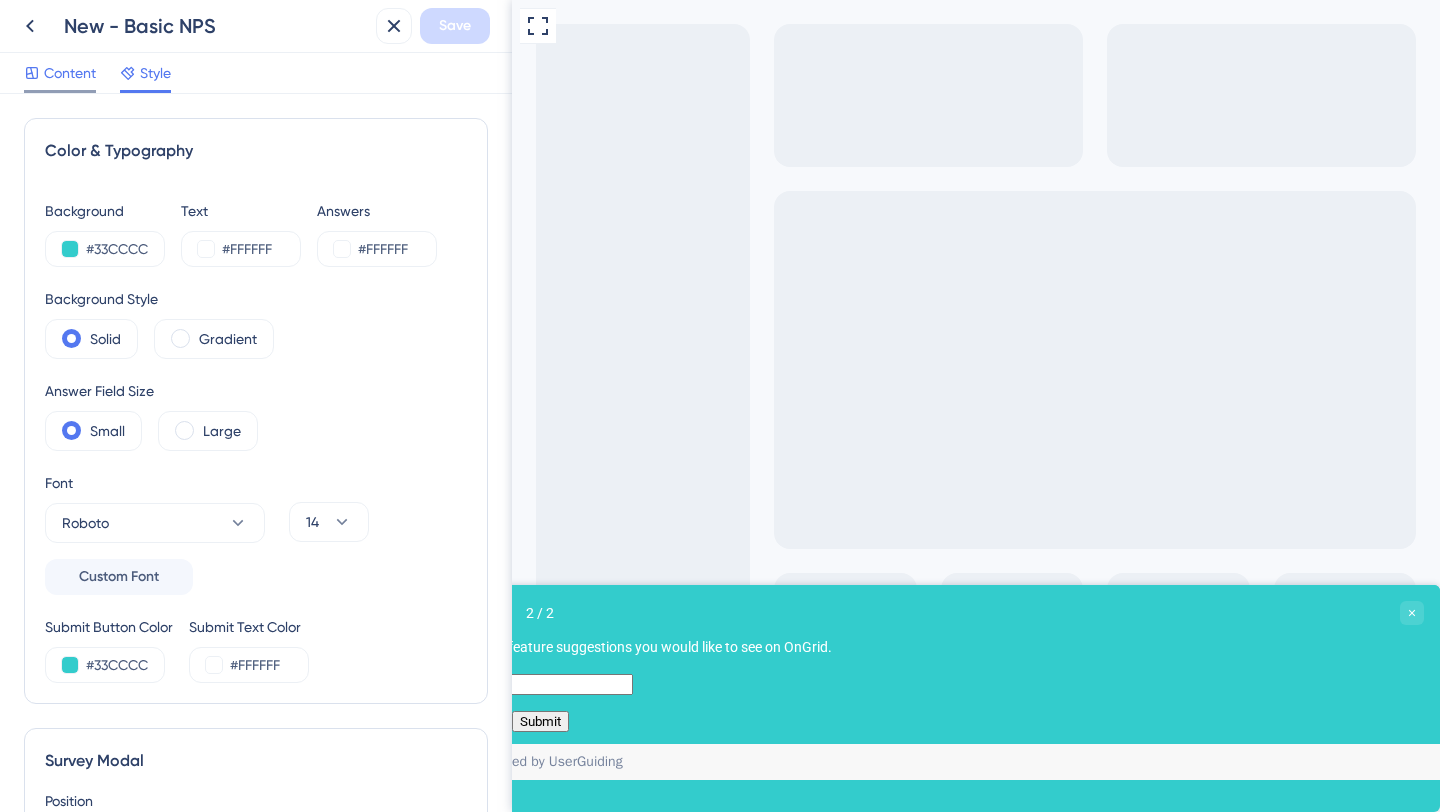 click on "Content" at bounding box center (70, 73) 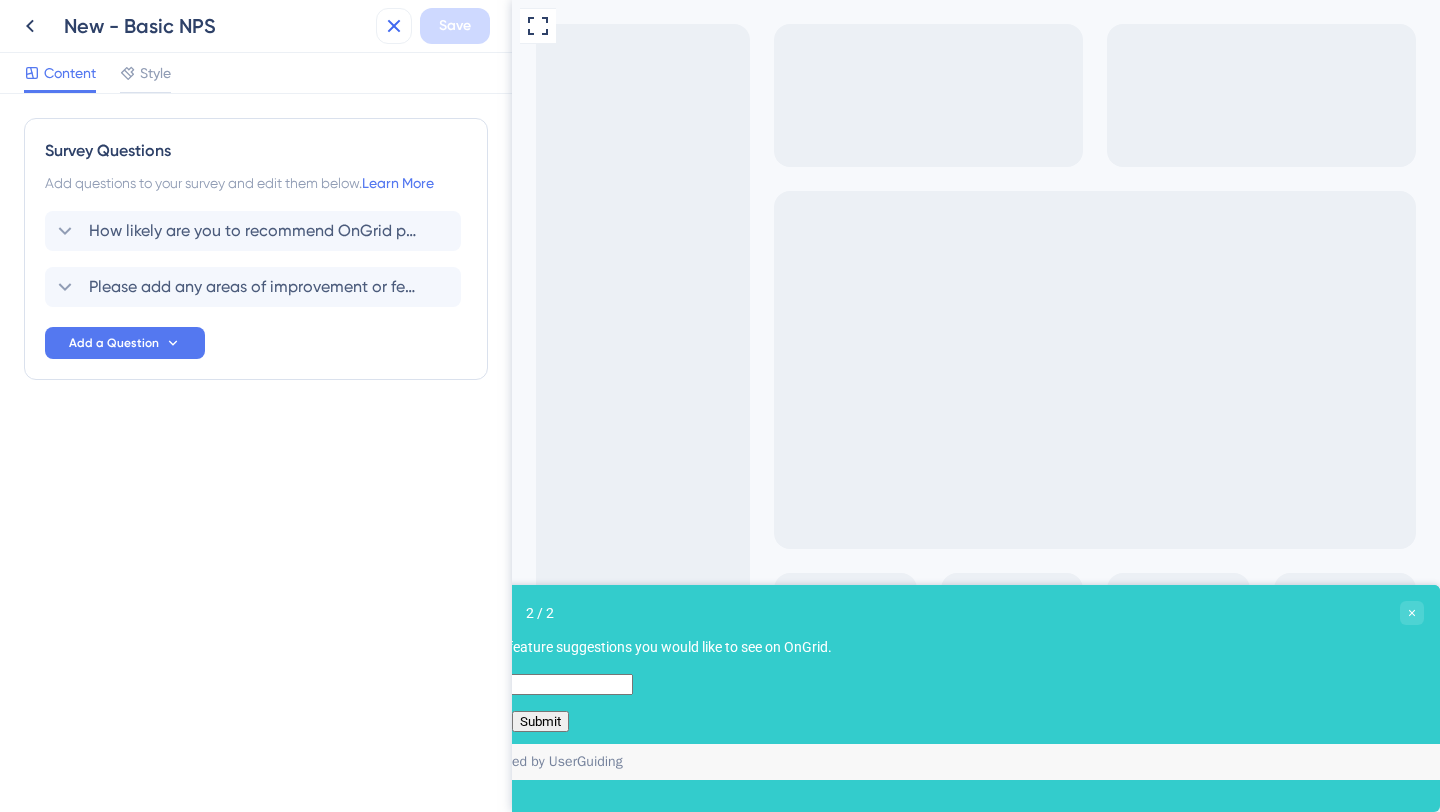 scroll, scrollTop: 0, scrollLeft: 0, axis: both 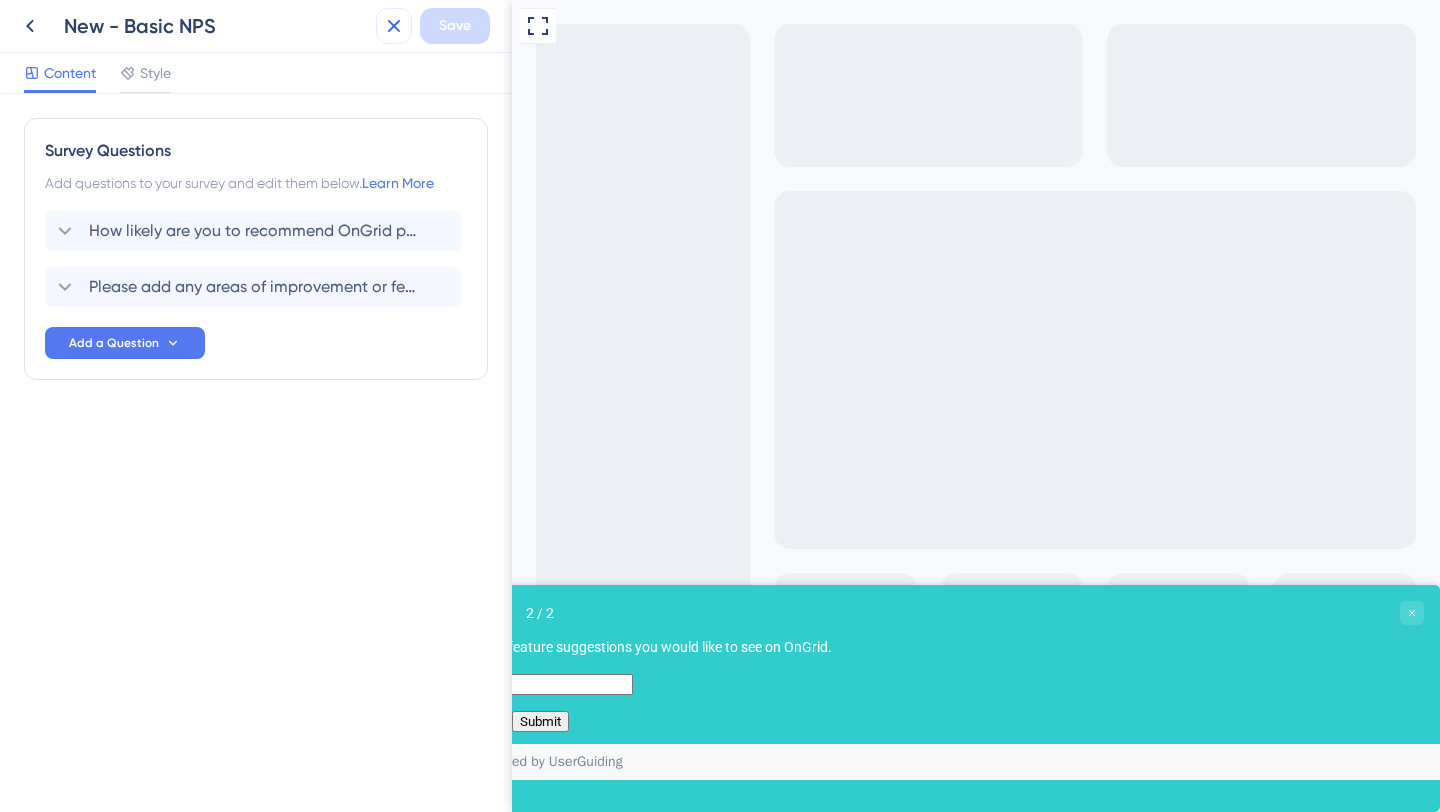 click at bounding box center [394, 26] 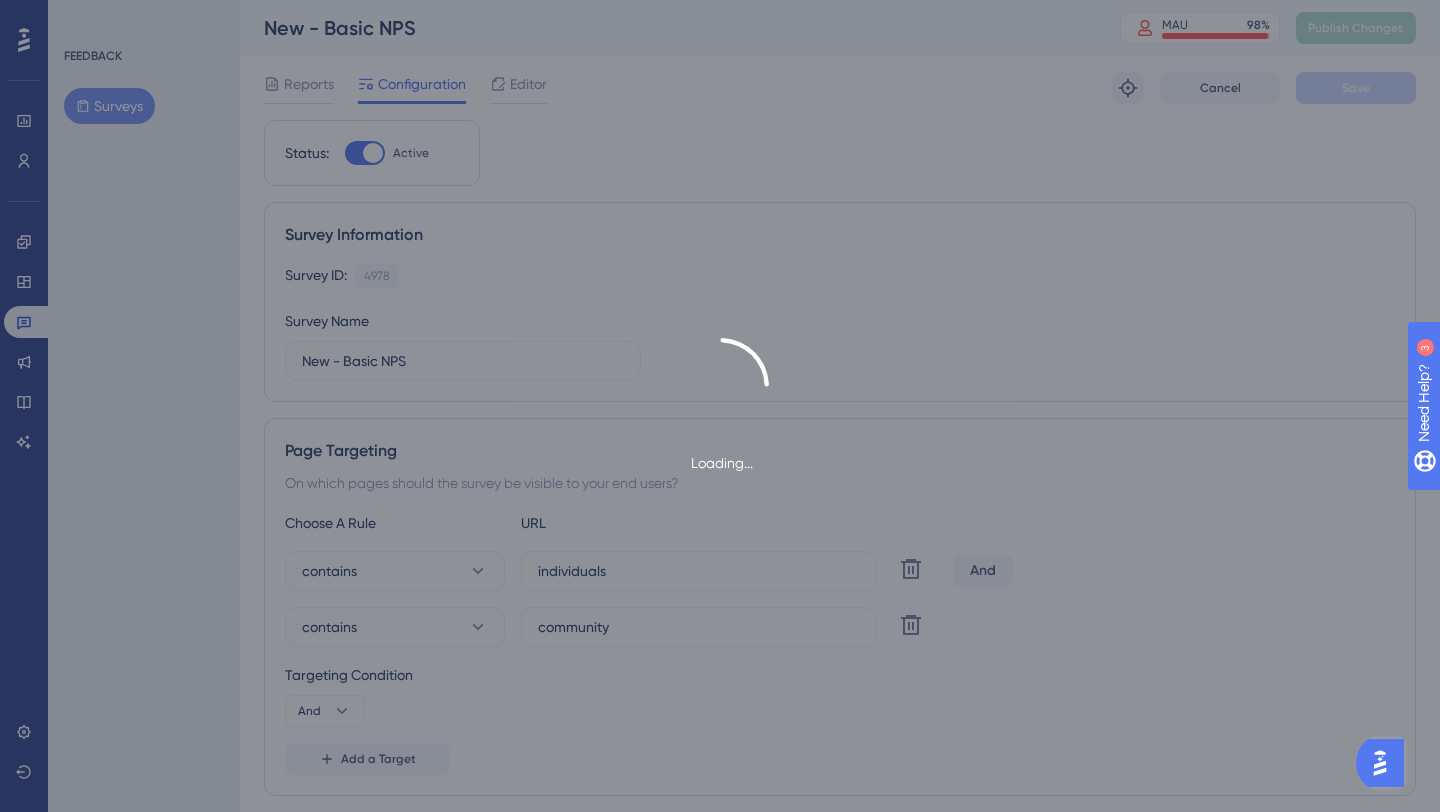 scroll, scrollTop: 0, scrollLeft: 0, axis: both 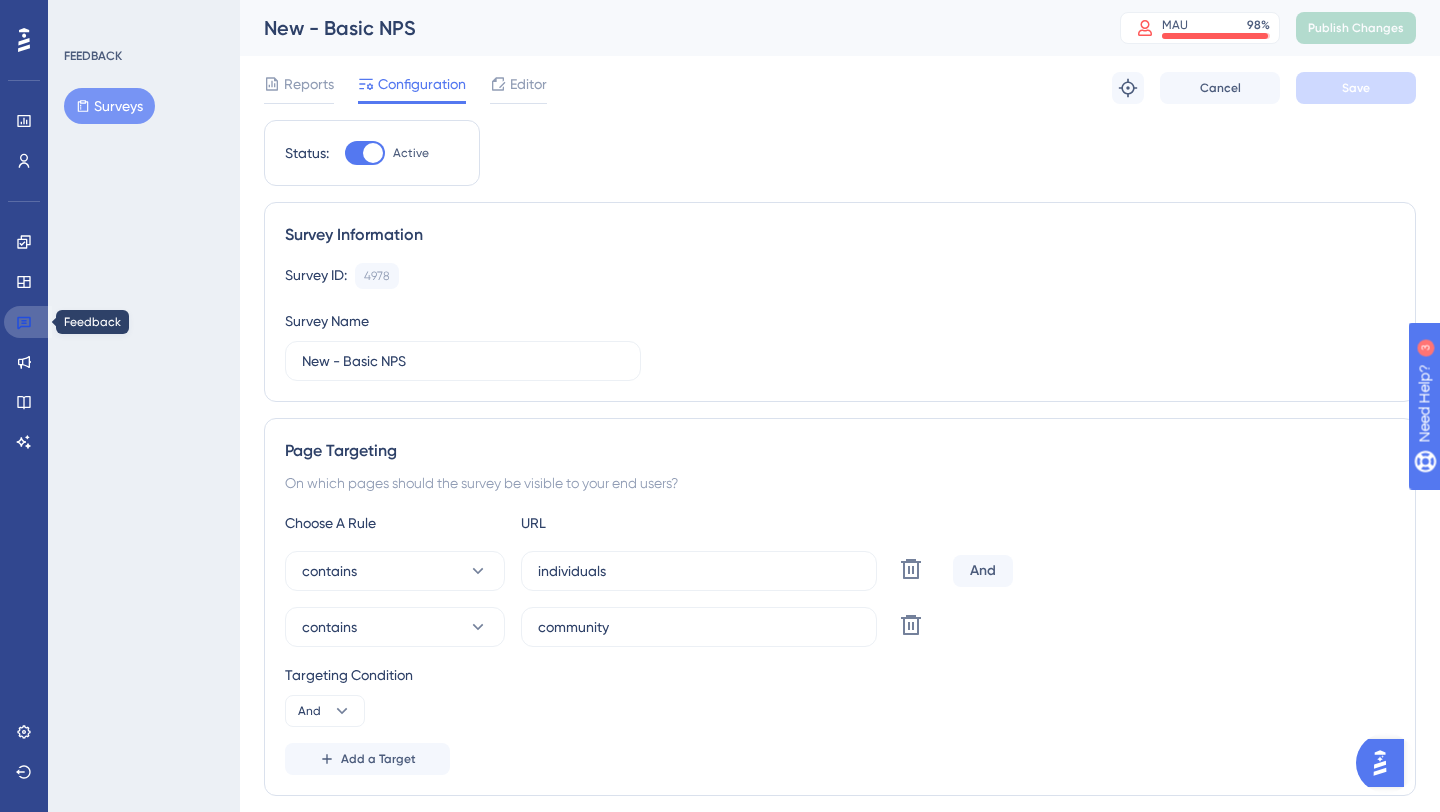 click 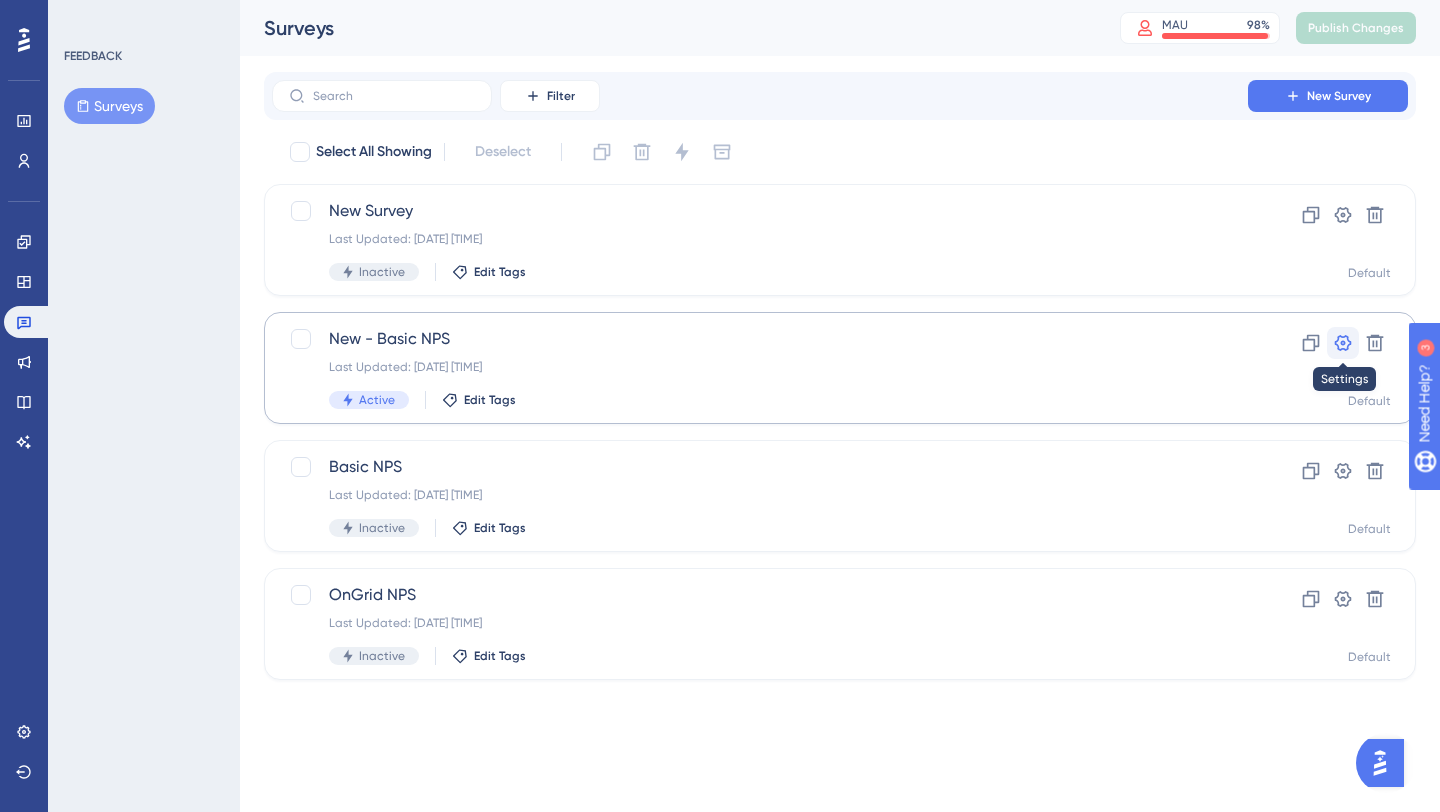 click 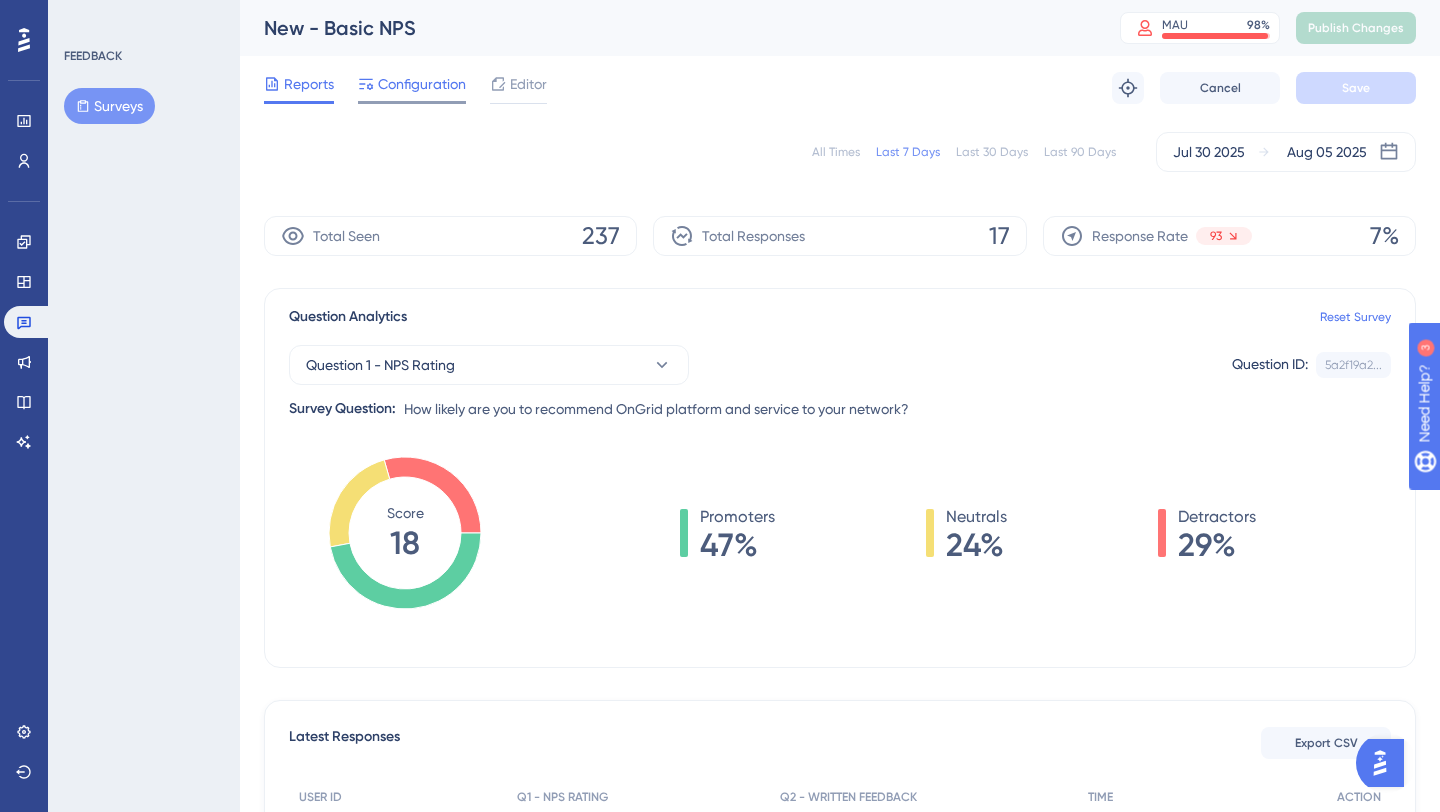 click at bounding box center (412, 102) 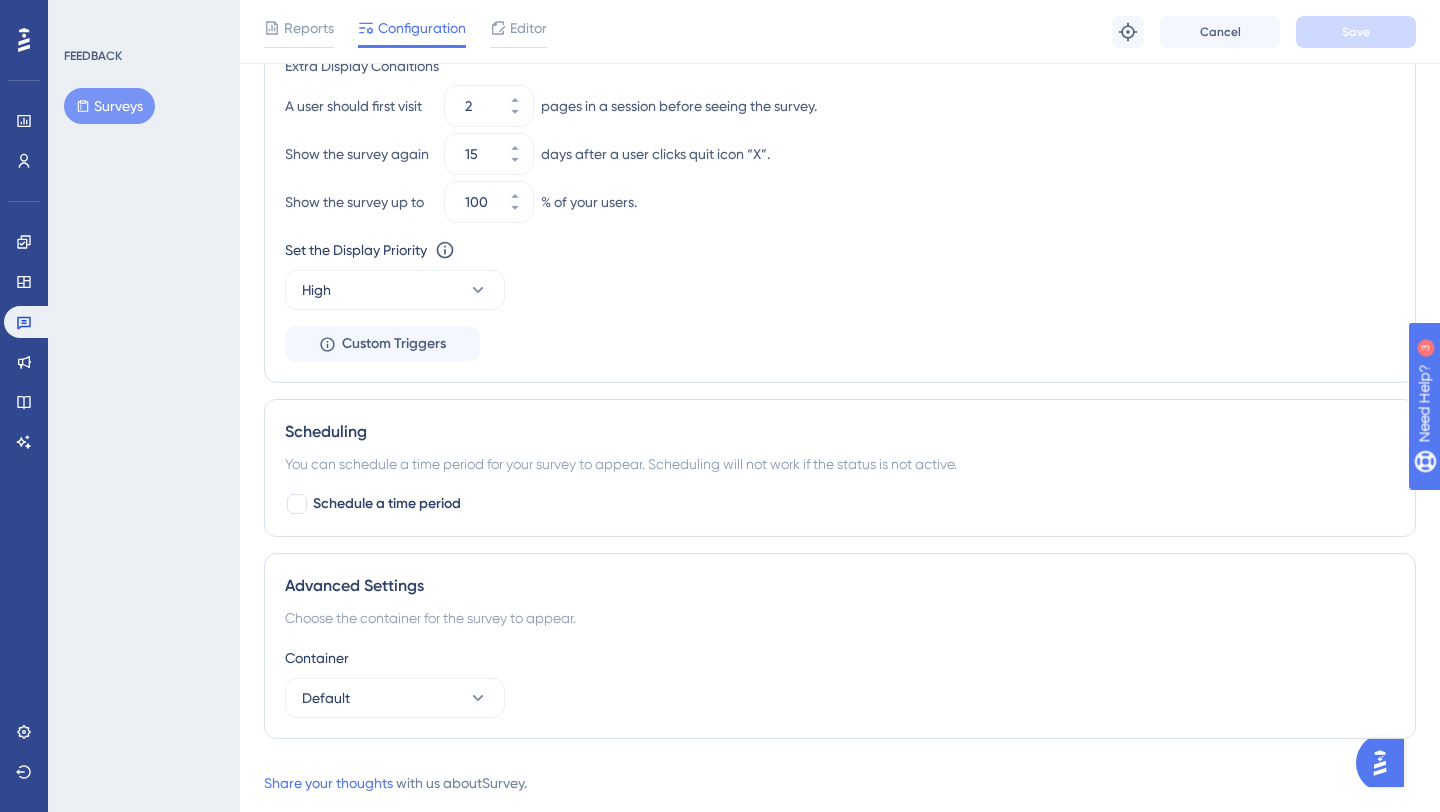 scroll, scrollTop: 1524, scrollLeft: 0, axis: vertical 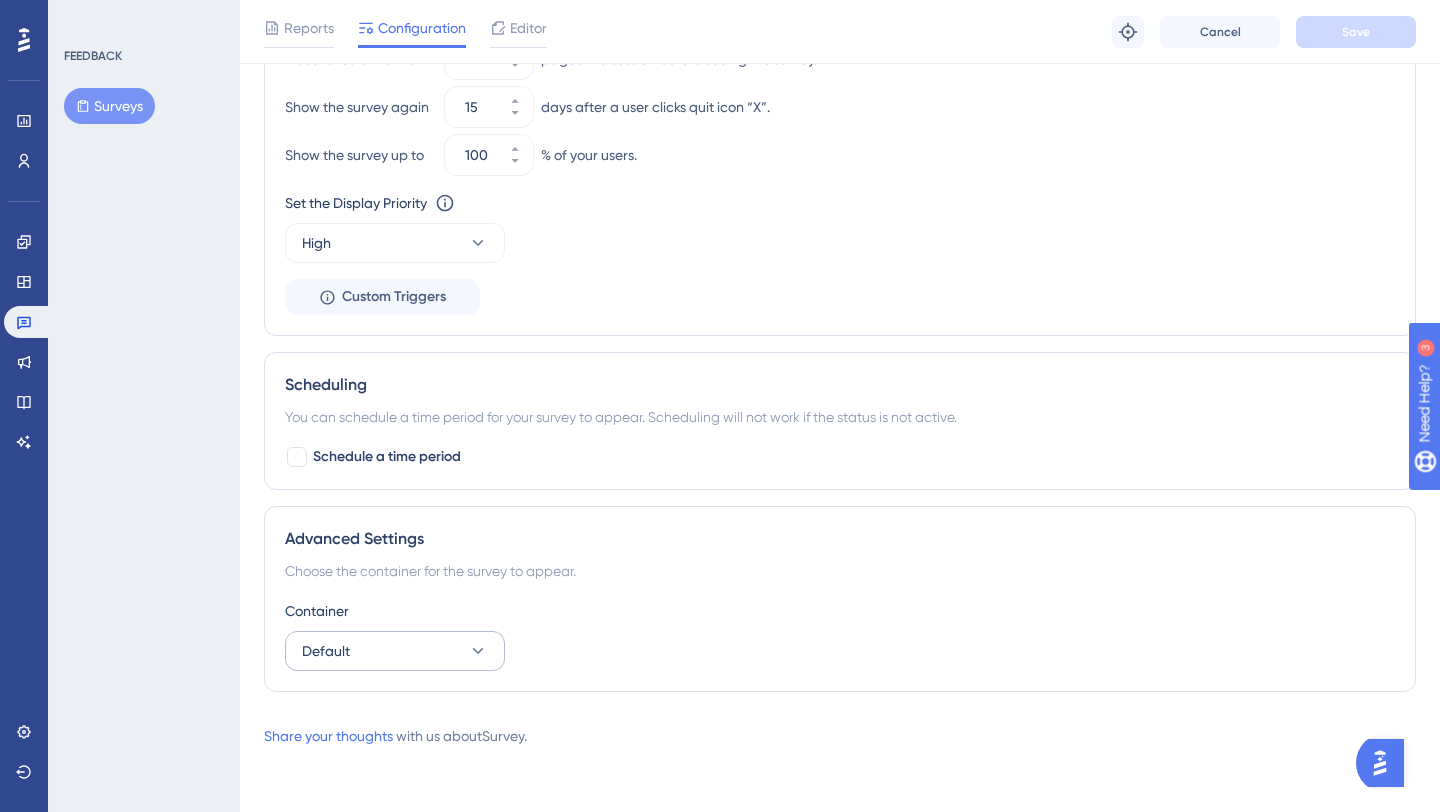 click on "Default" at bounding box center (395, 651) 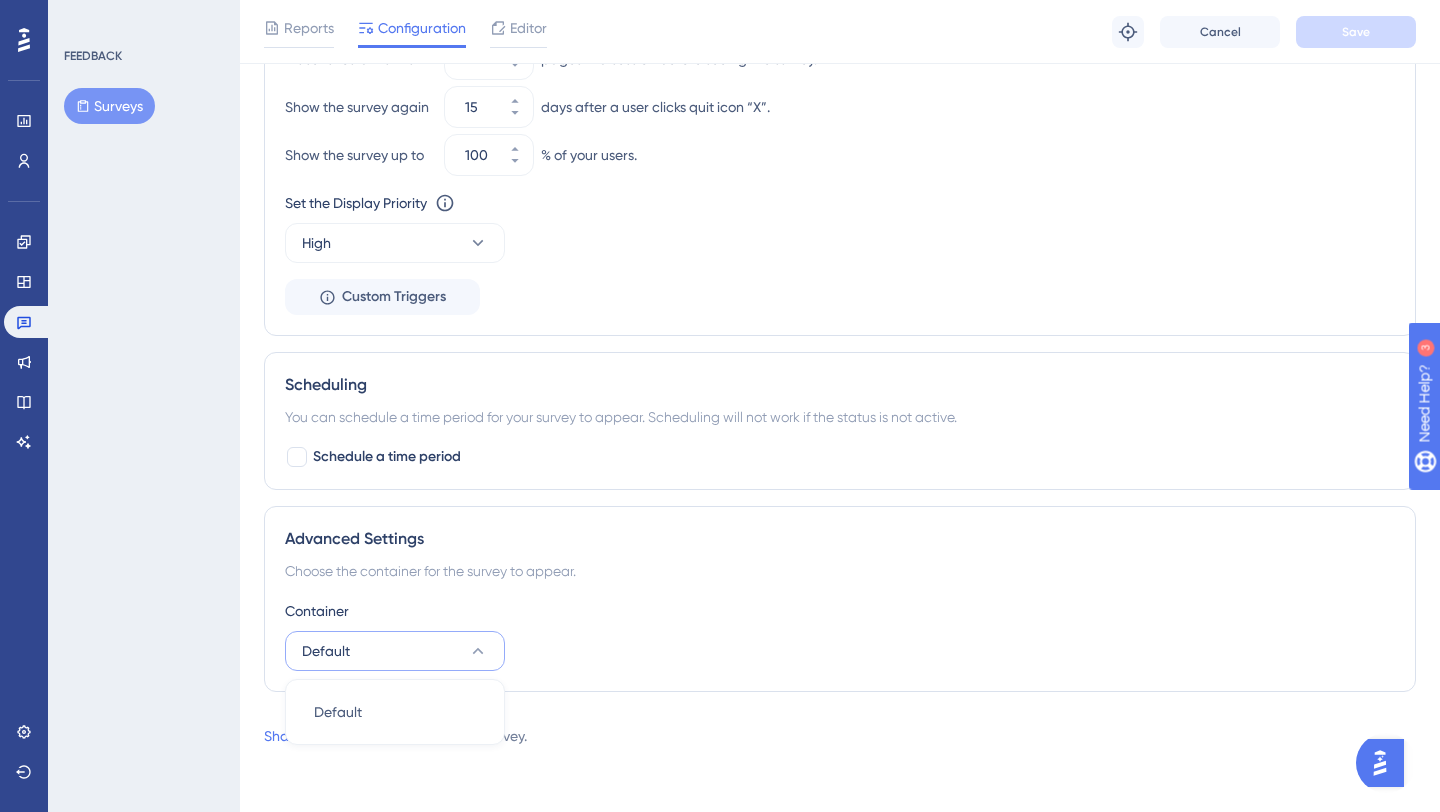 click on "Container" at bounding box center [840, 611] 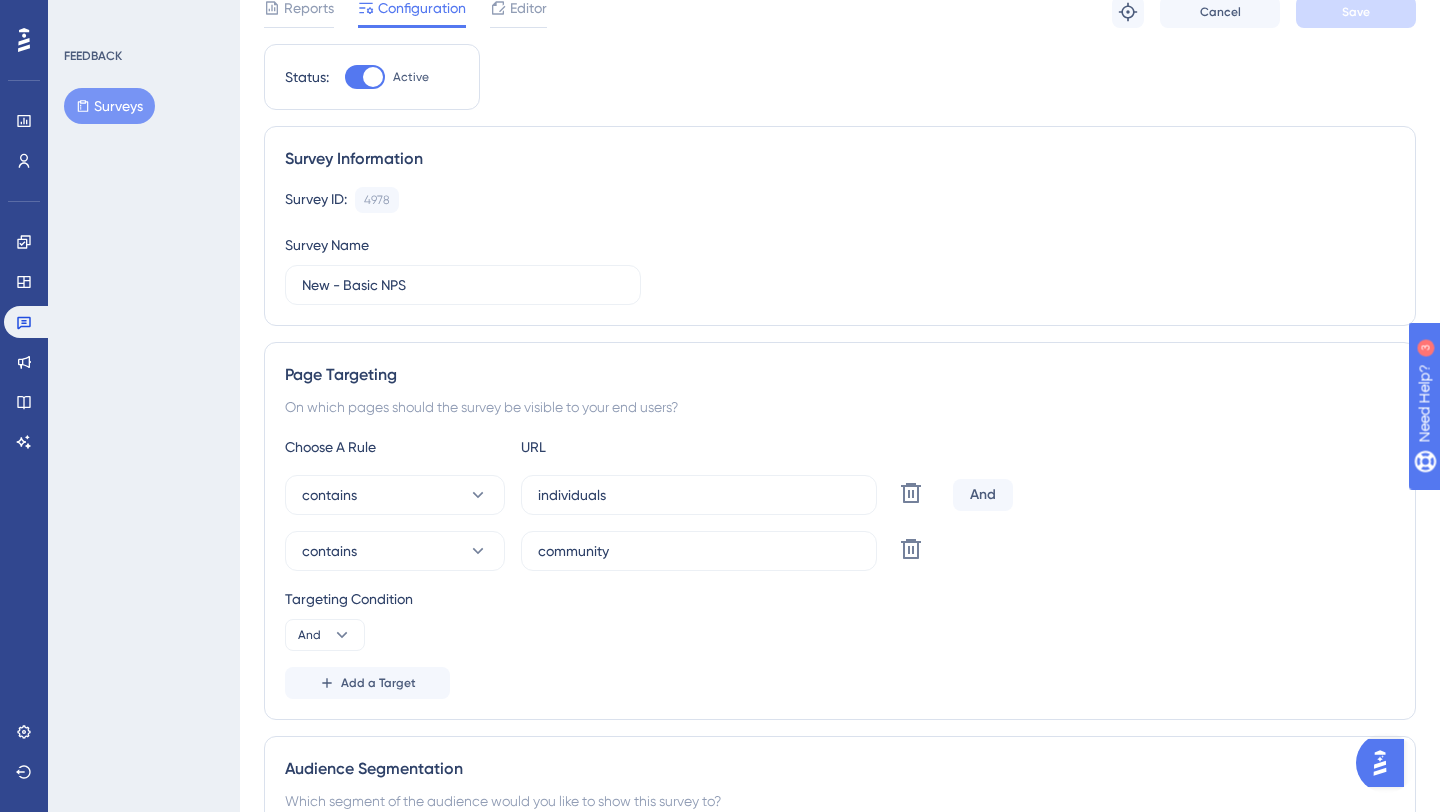scroll, scrollTop: 0, scrollLeft: 0, axis: both 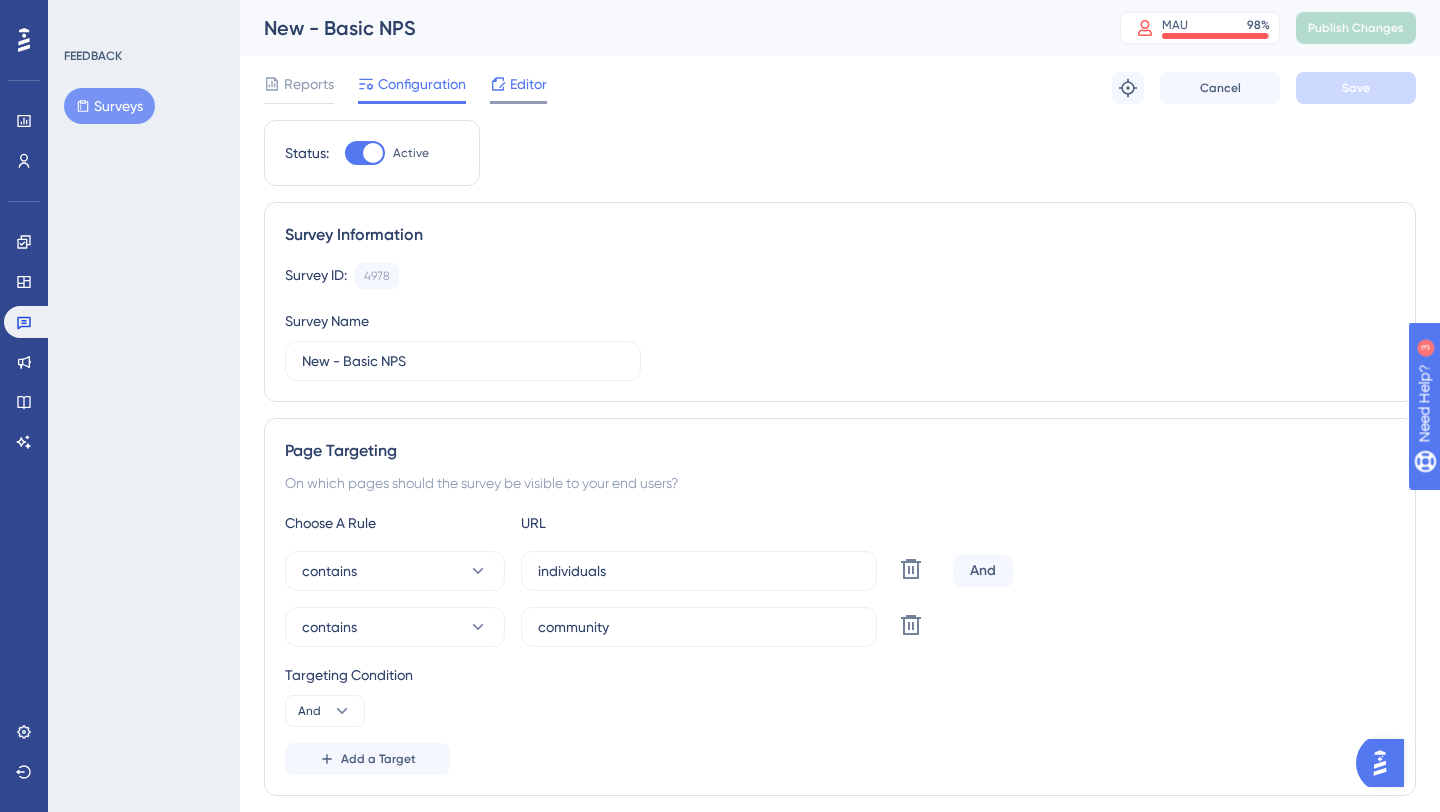 click on "Editor" at bounding box center [528, 84] 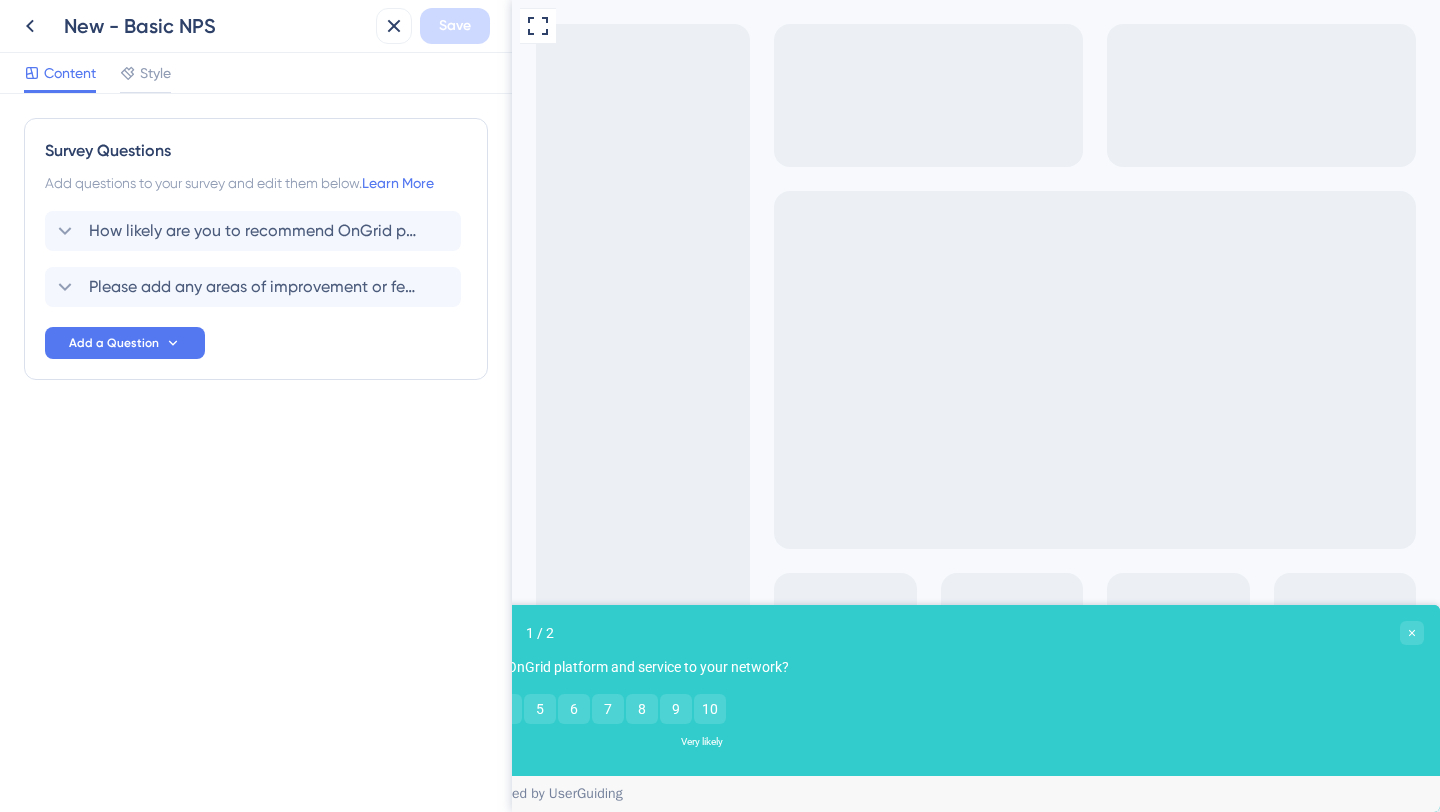 scroll, scrollTop: 0, scrollLeft: 0, axis: both 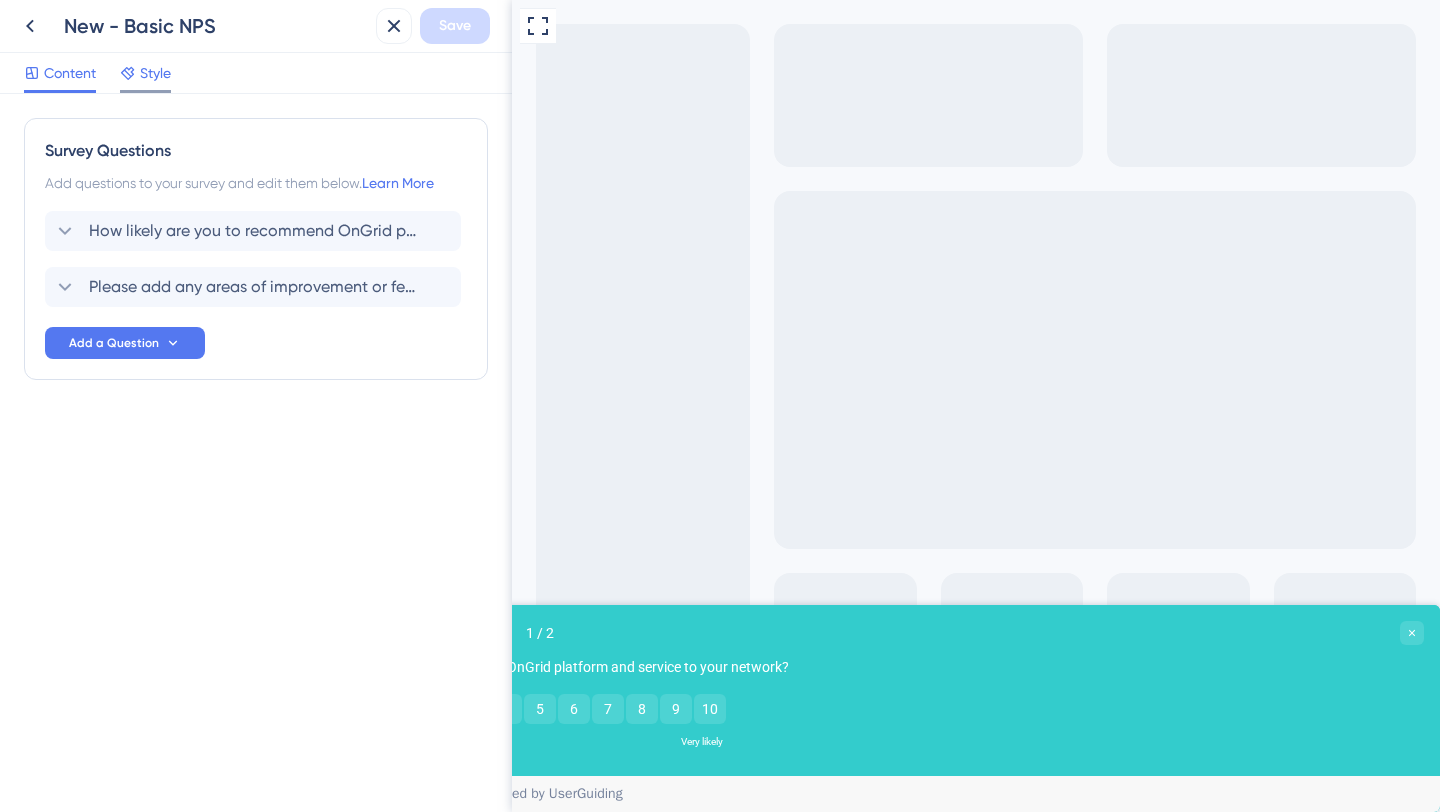 click on "Style" at bounding box center [145, 77] 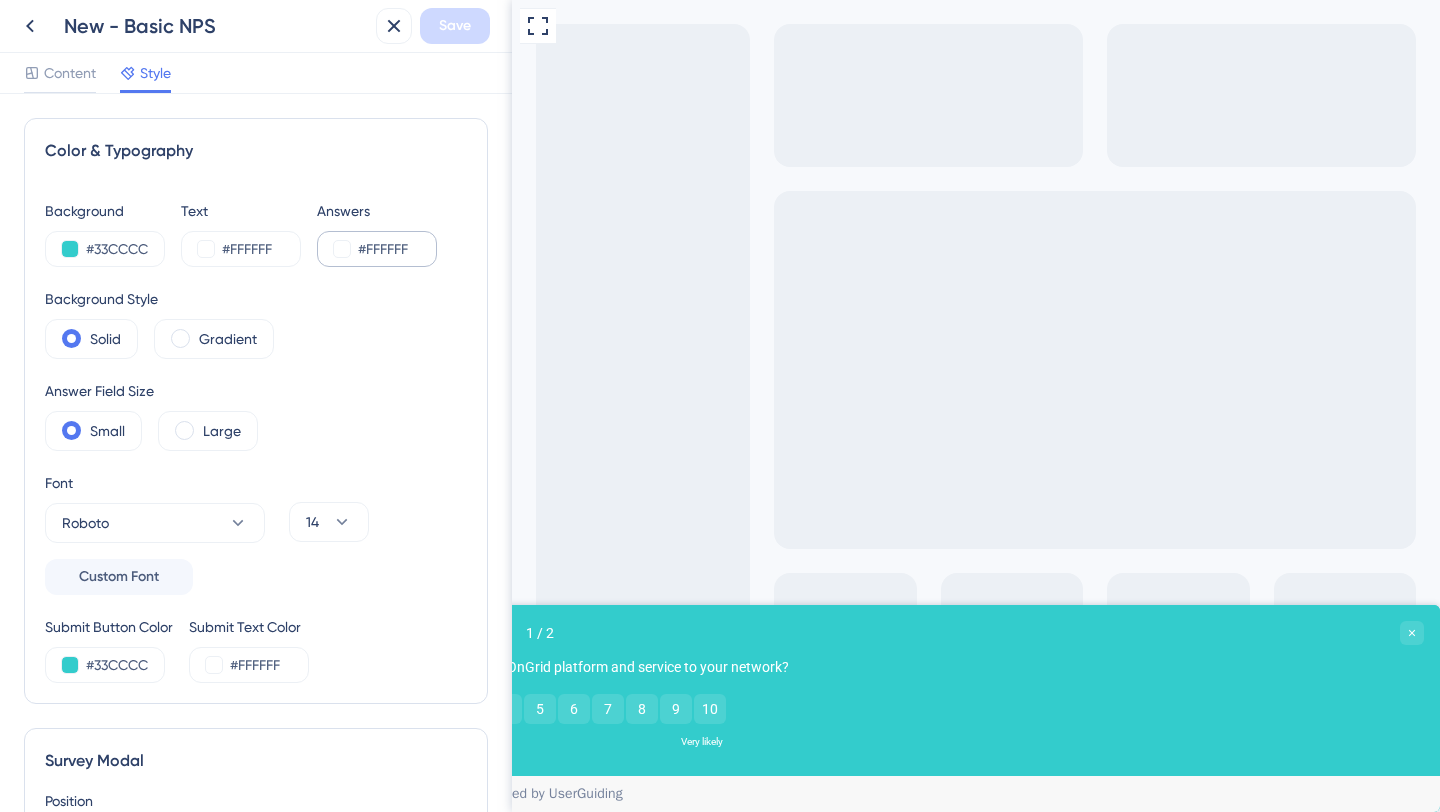 scroll, scrollTop: 0, scrollLeft: 0, axis: both 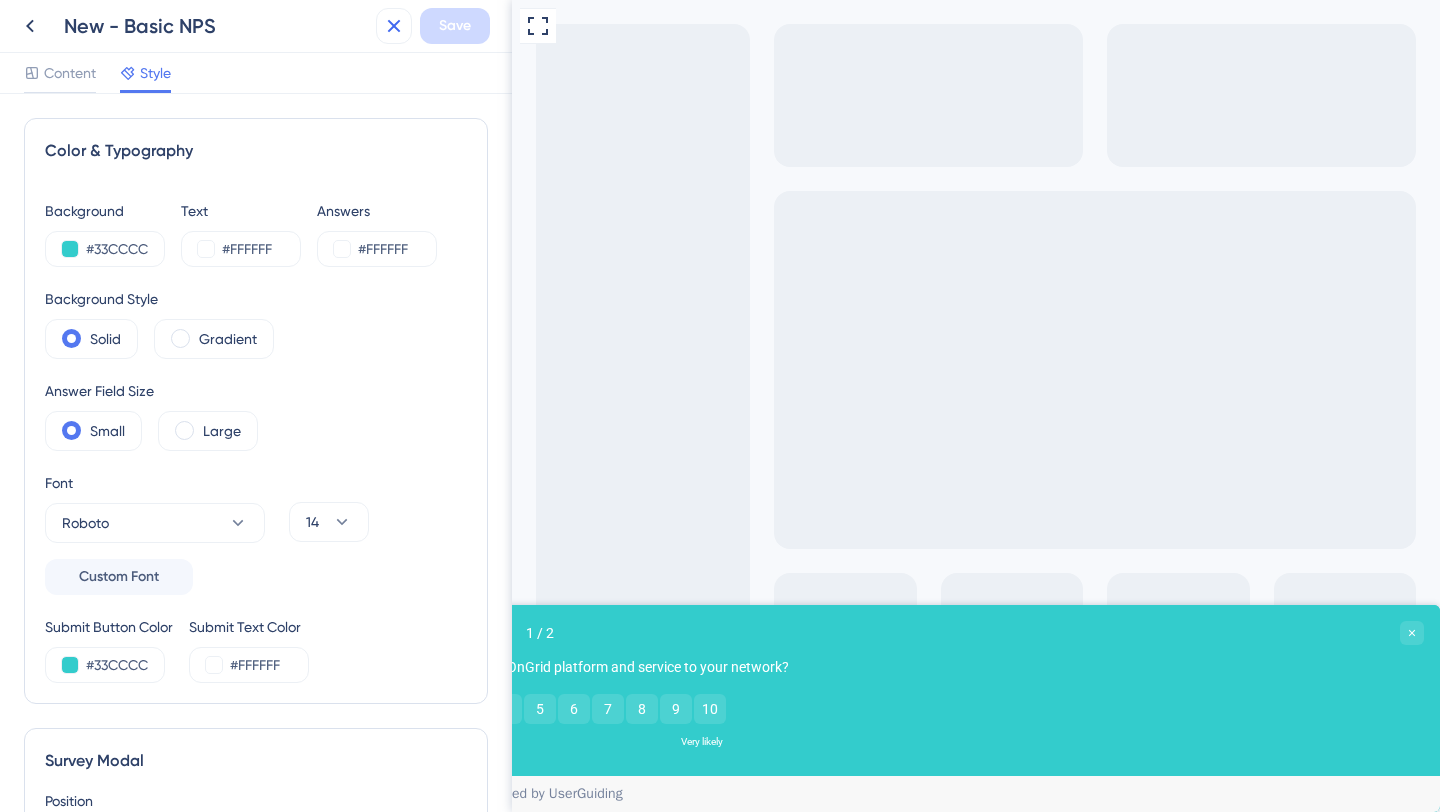 click 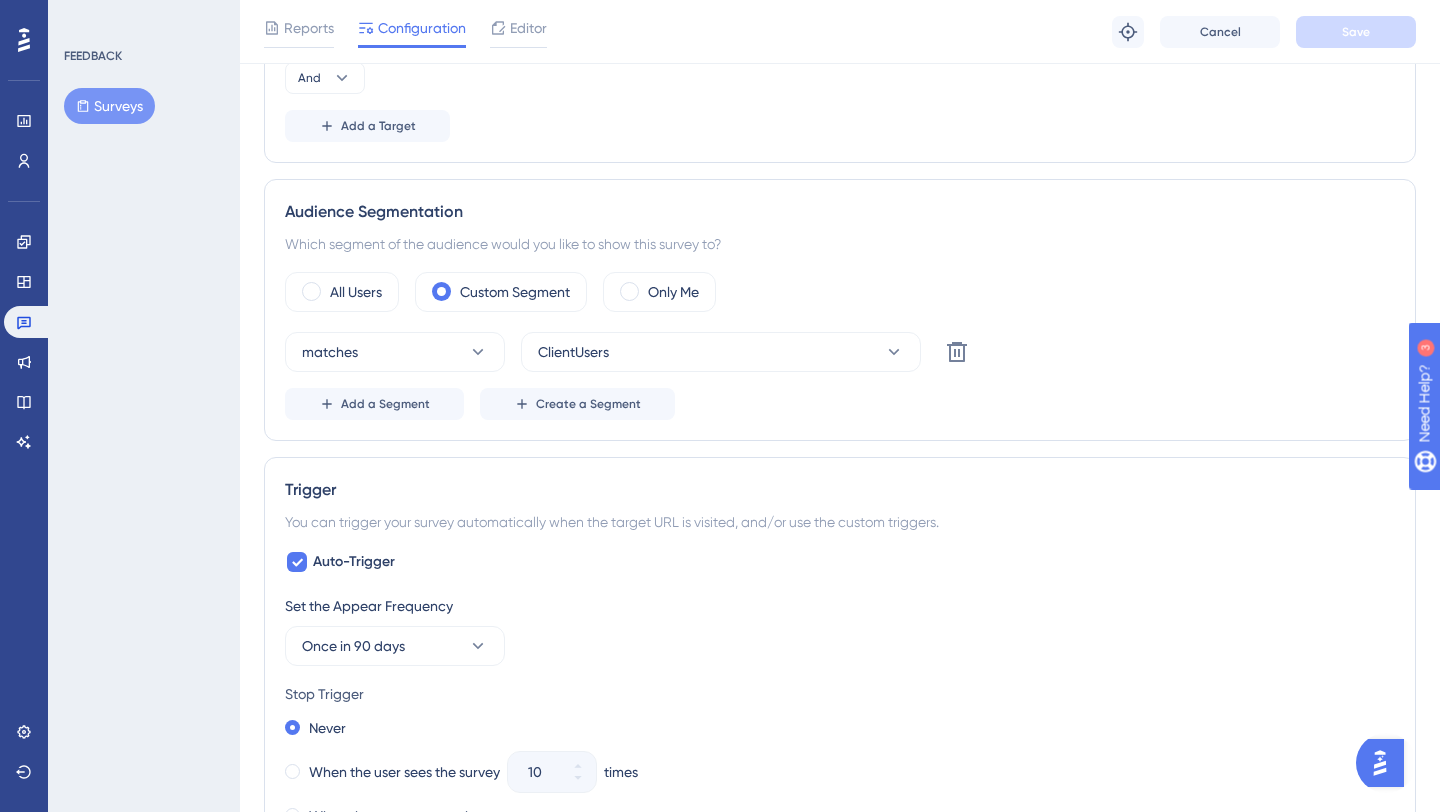 scroll, scrollTop: 0, scrollLeft: 0, axis: both 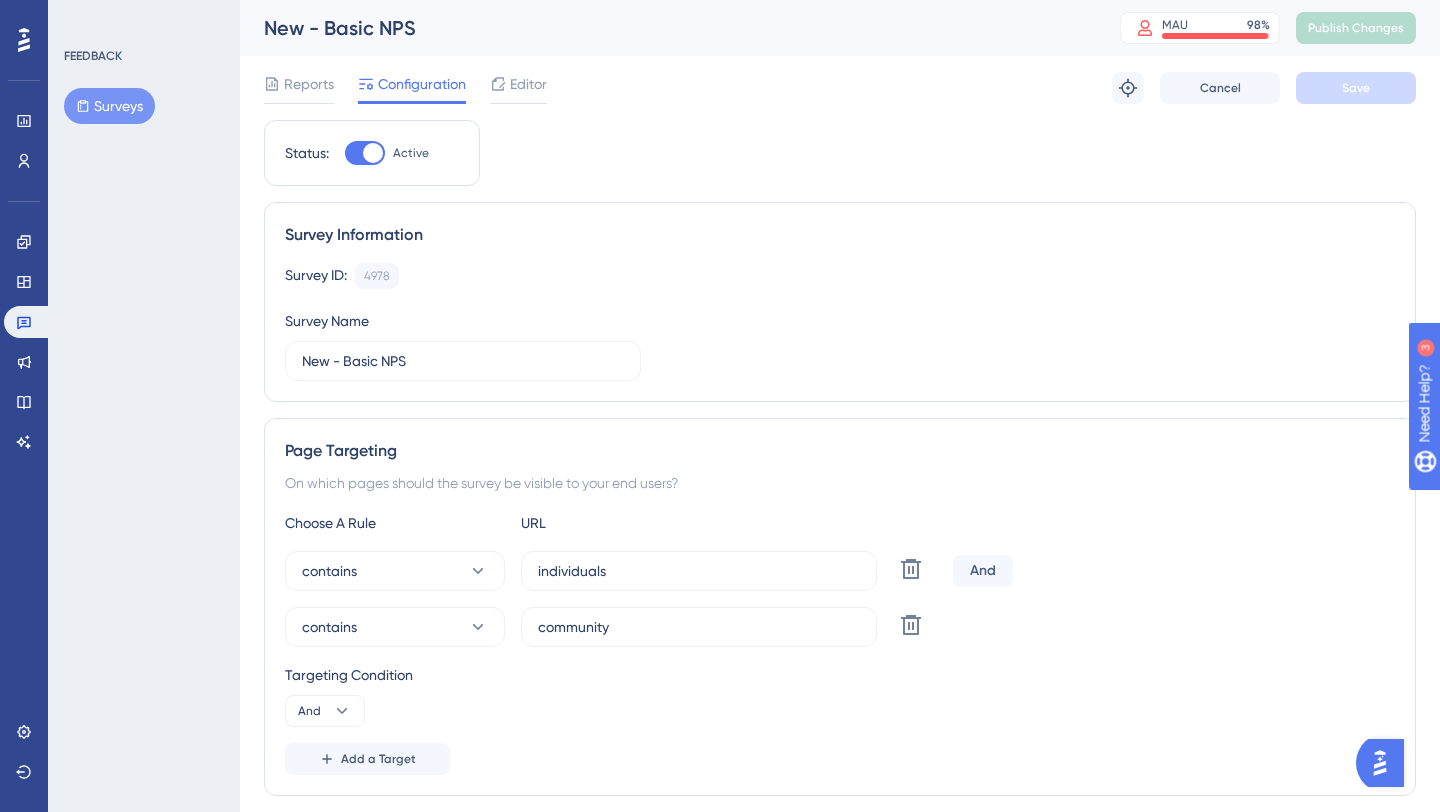 click on "Surveys" at bounding box center [109, 106] 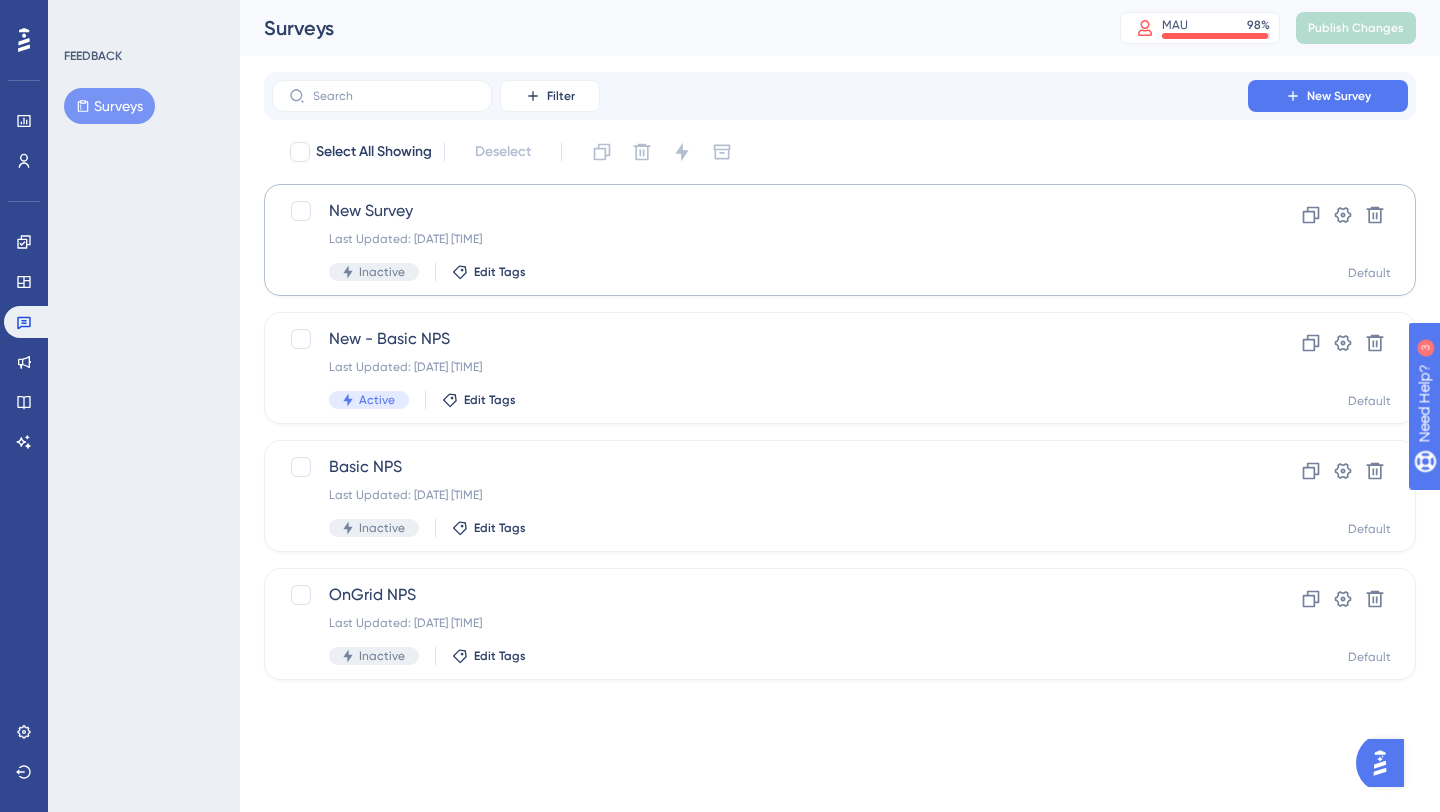 click on "New Survey" at bounding box center (760, 211) 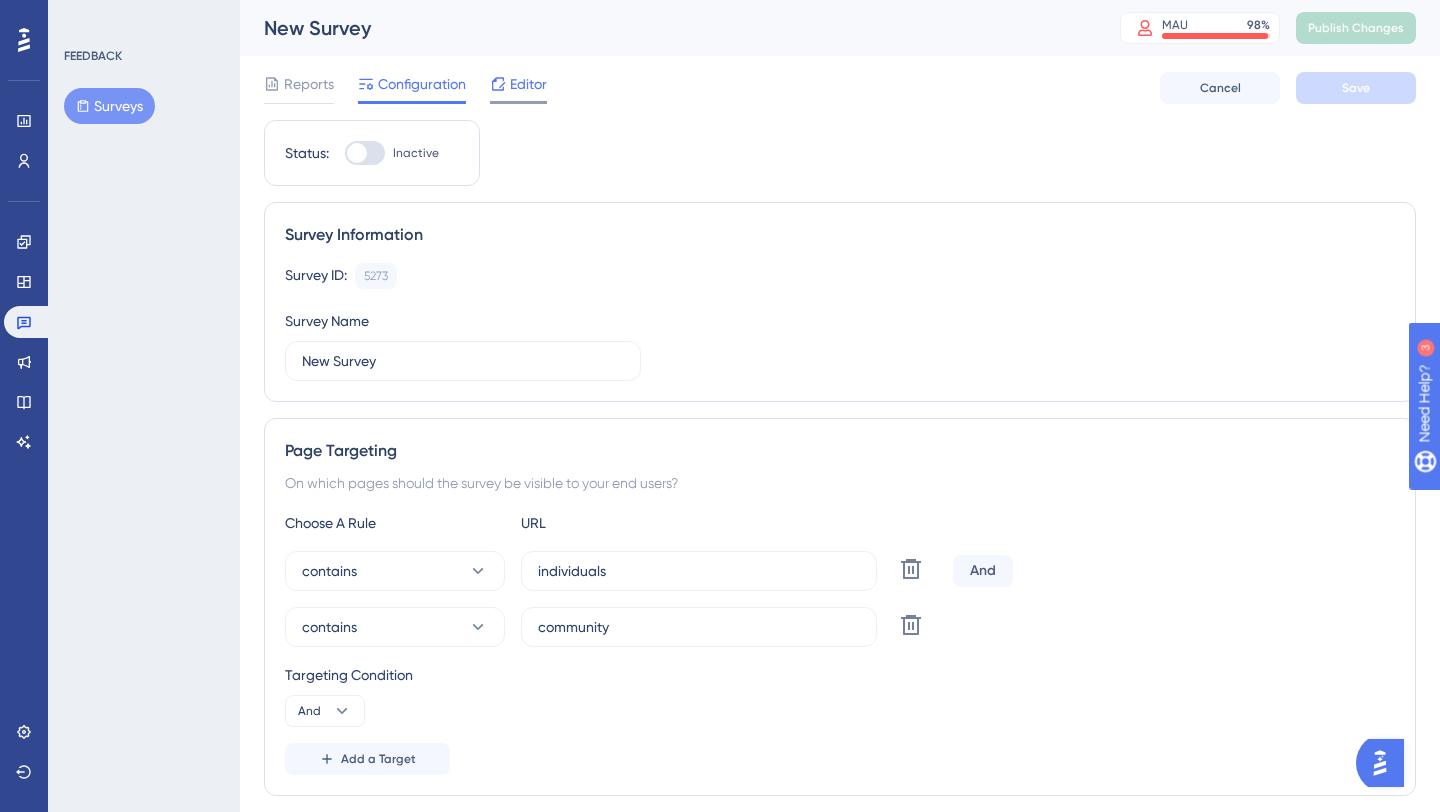 click on "Editor" at bounding box center [528, 84] 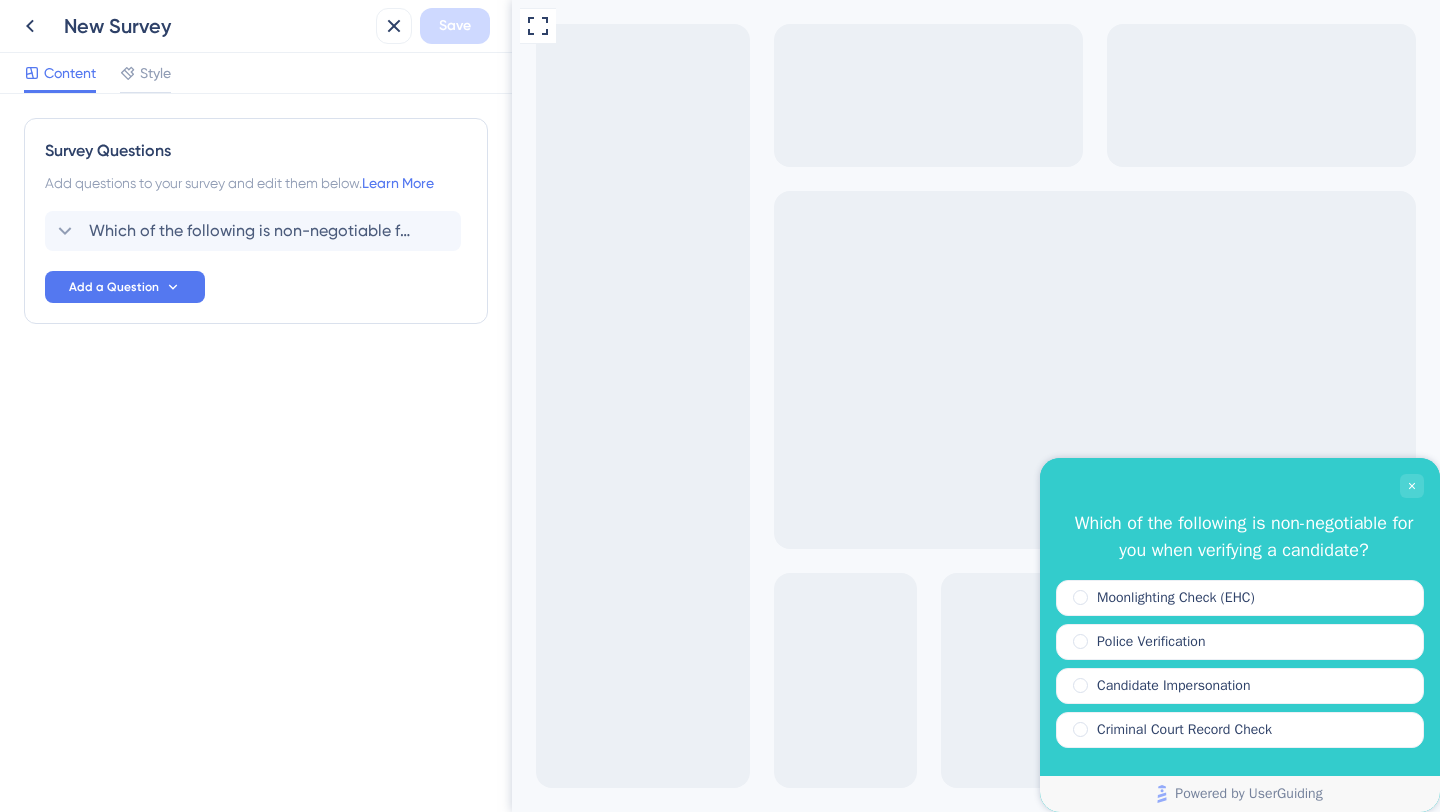 scroll, scrollTop: 0, scrollLeft: 0, axis: both 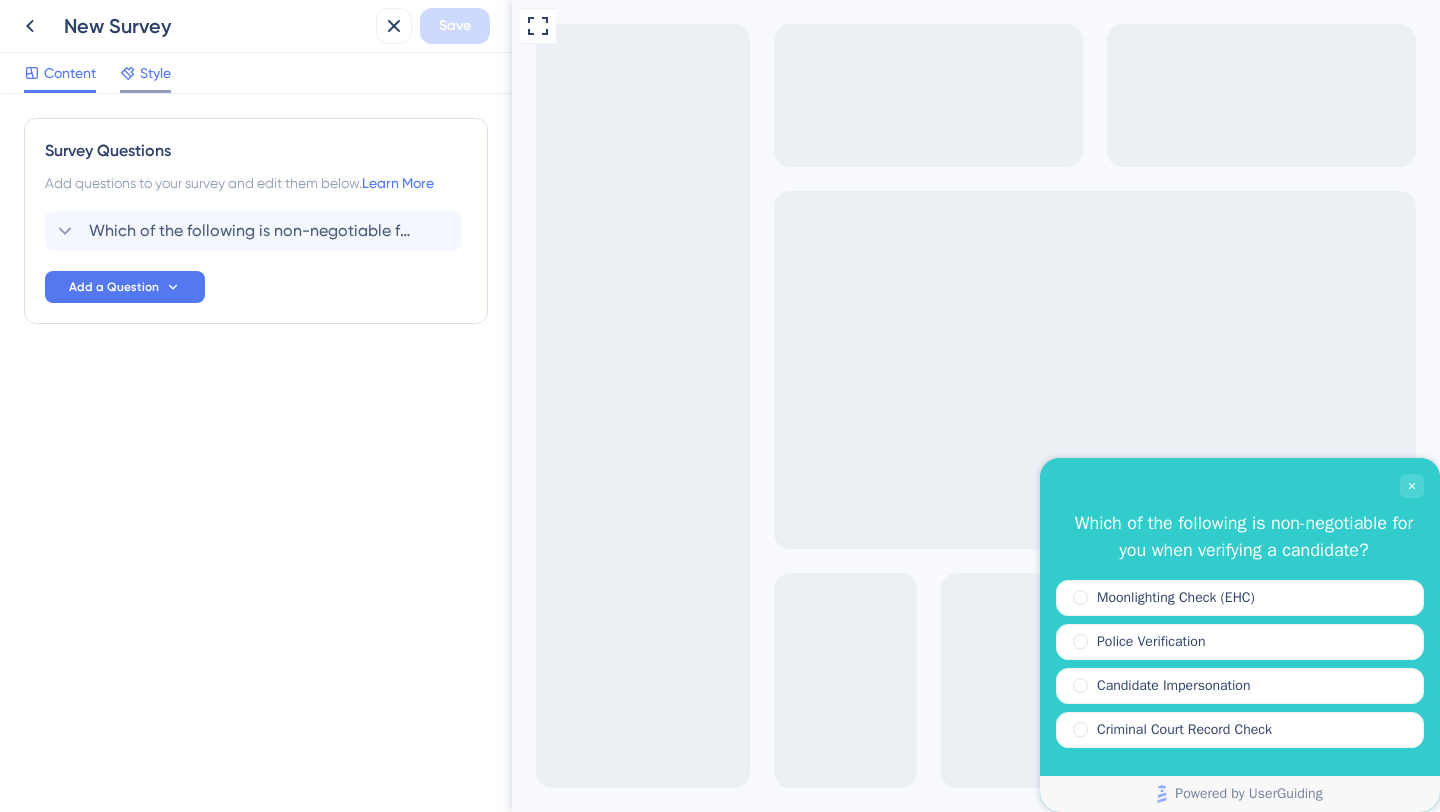 click on "Style" at bounding box center (145, 77) 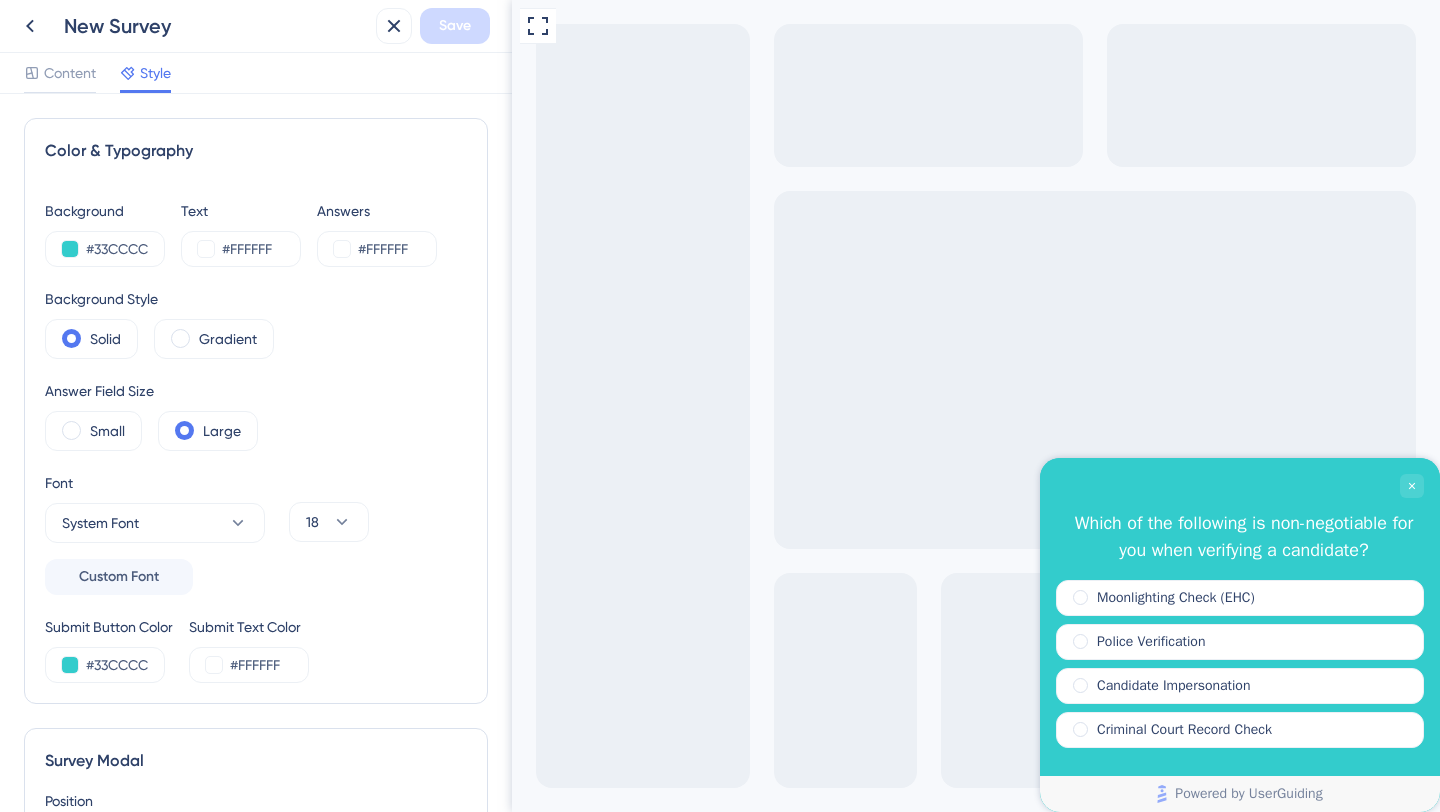 scroll, scrollTop: 0, scrollLeft: 0, axis: both 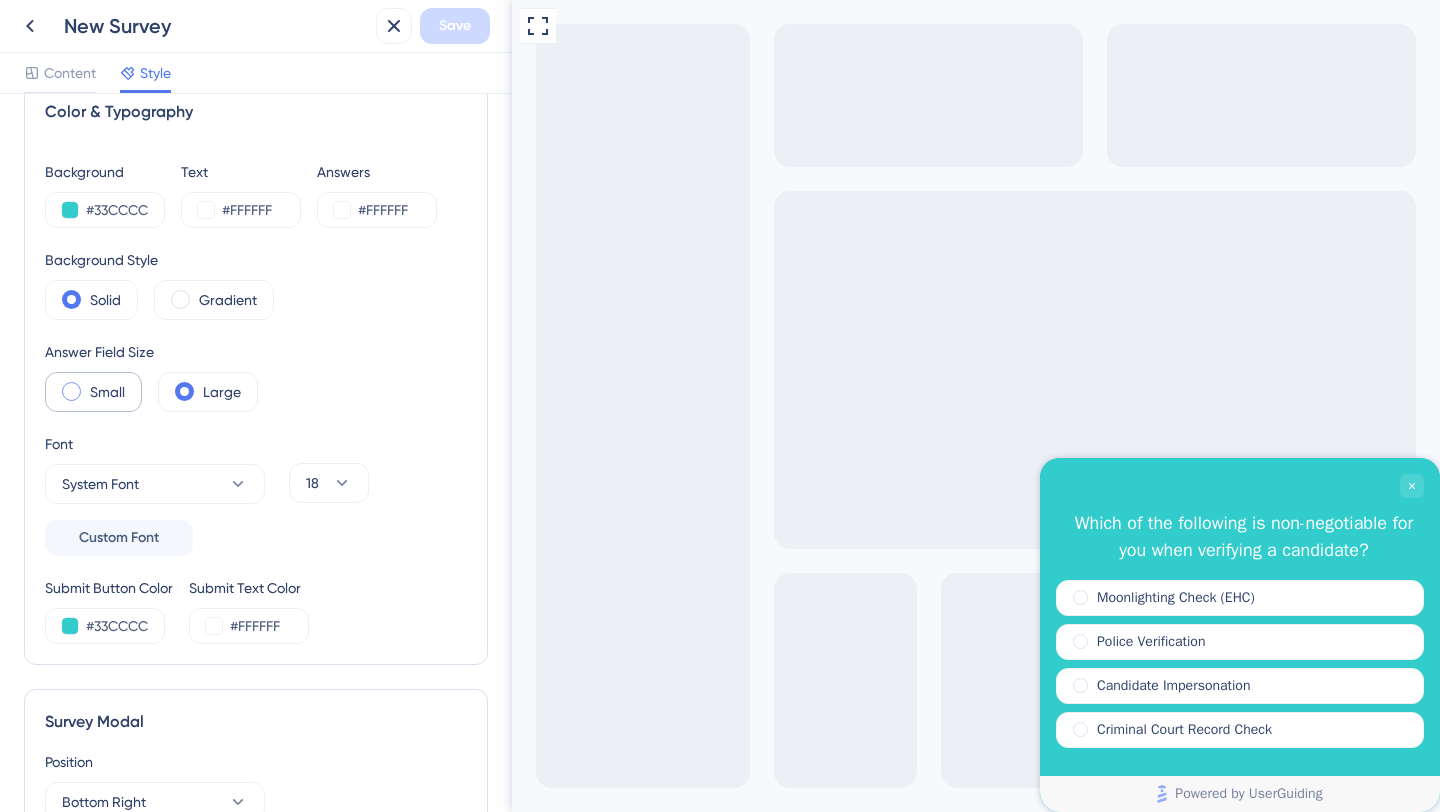 click on "Small" at bounding box center (93, 392) 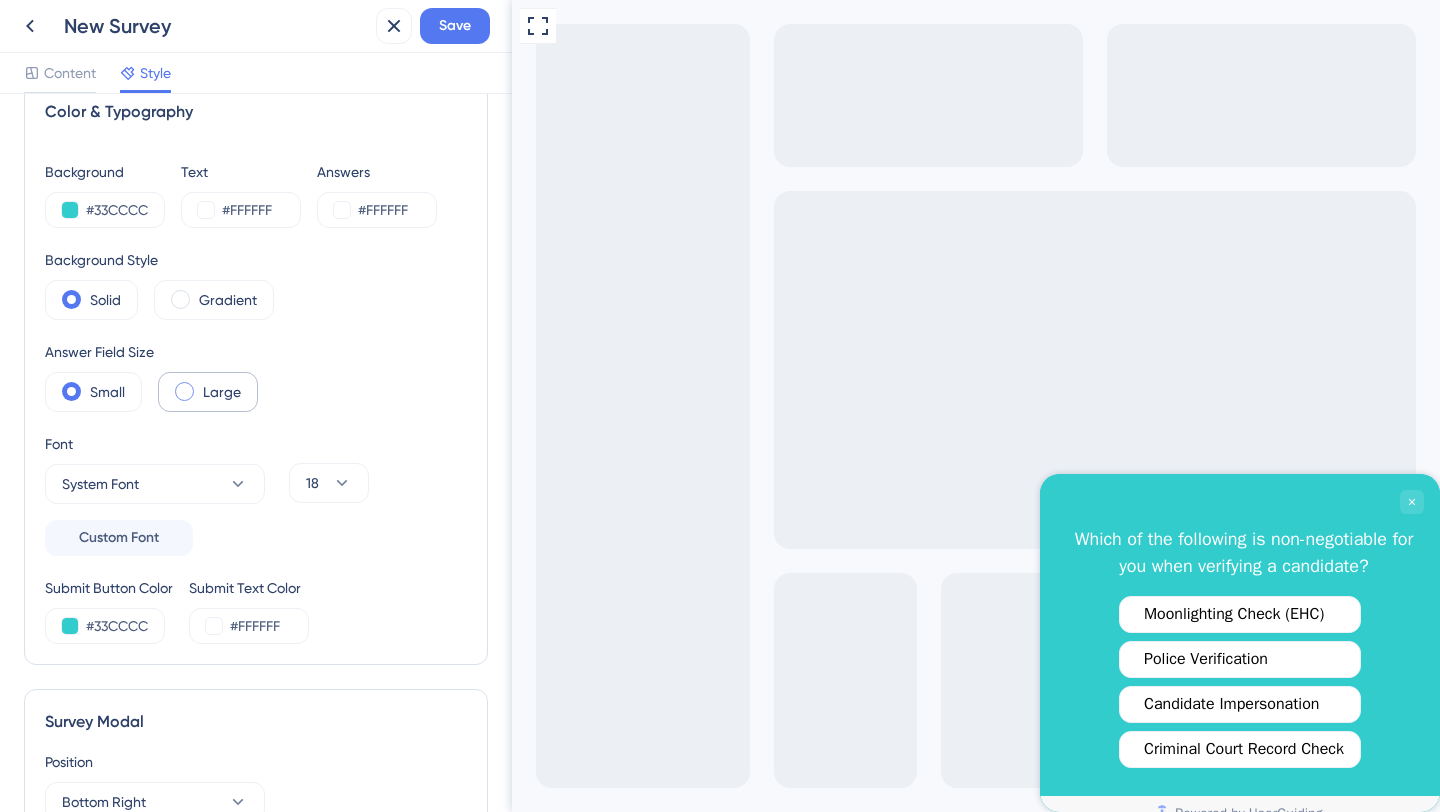 click at bounding box center (184, 391) 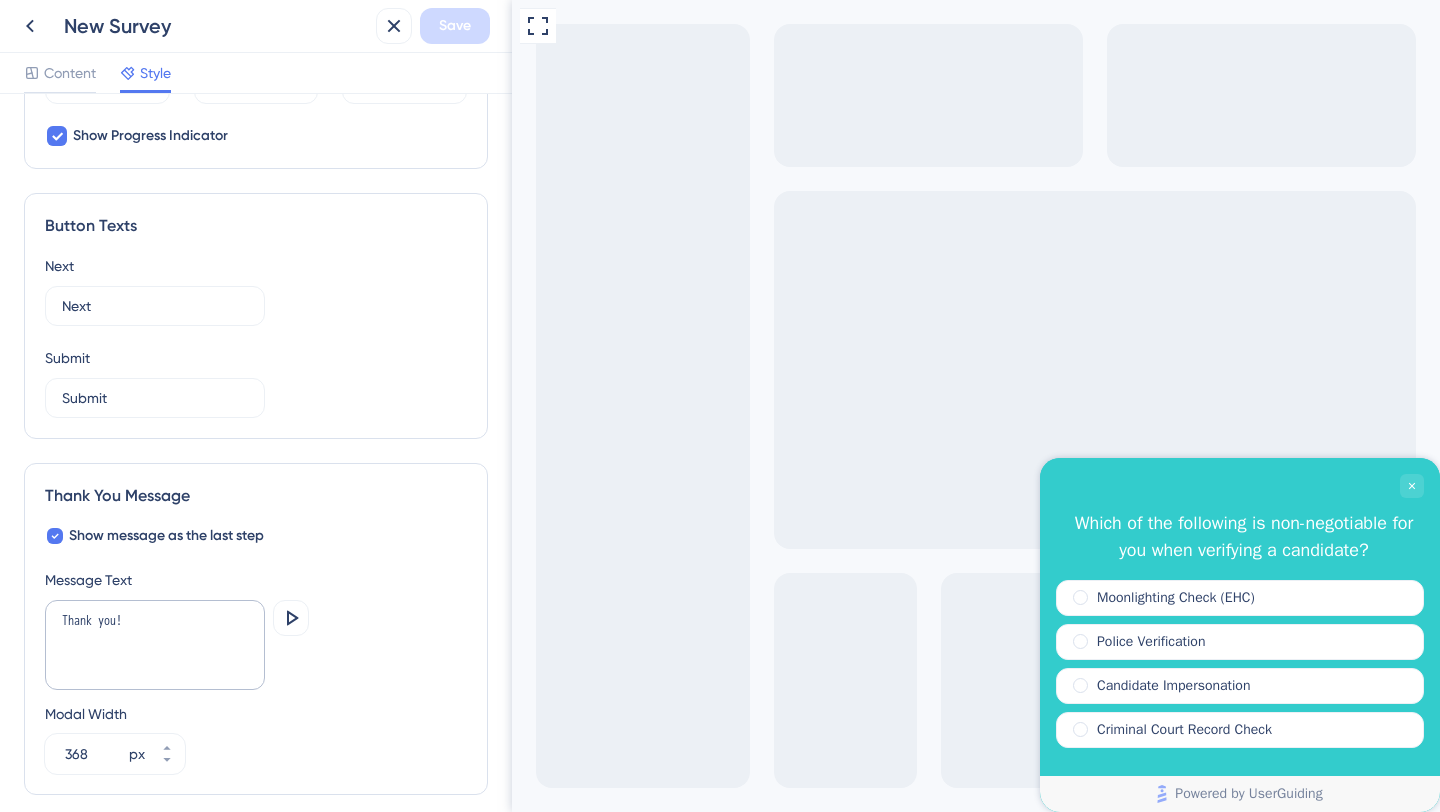scroll, scrollTop: 1077, scrollLeft: 0, axis: vertical 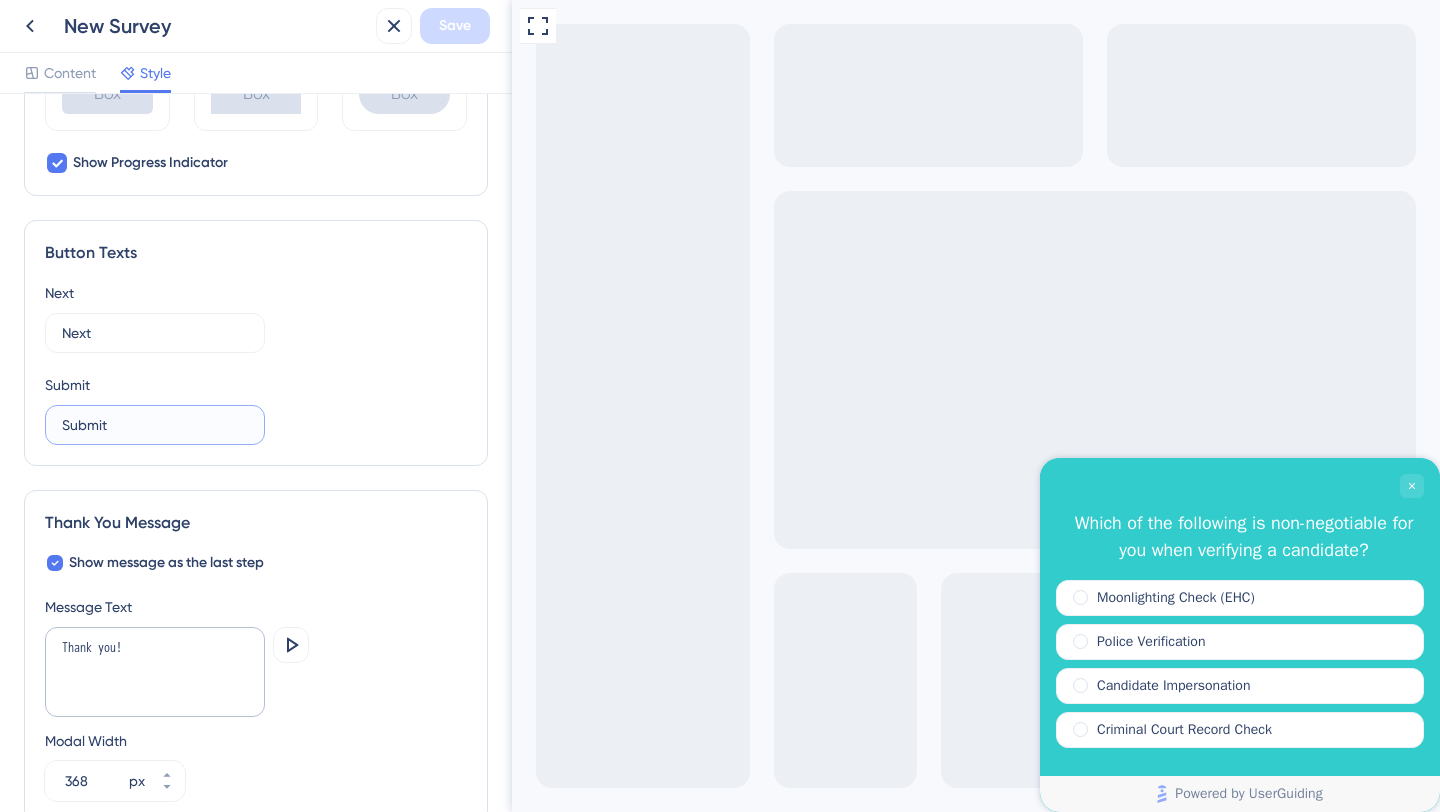 click on "Submit" at bounding box center [155, 425] 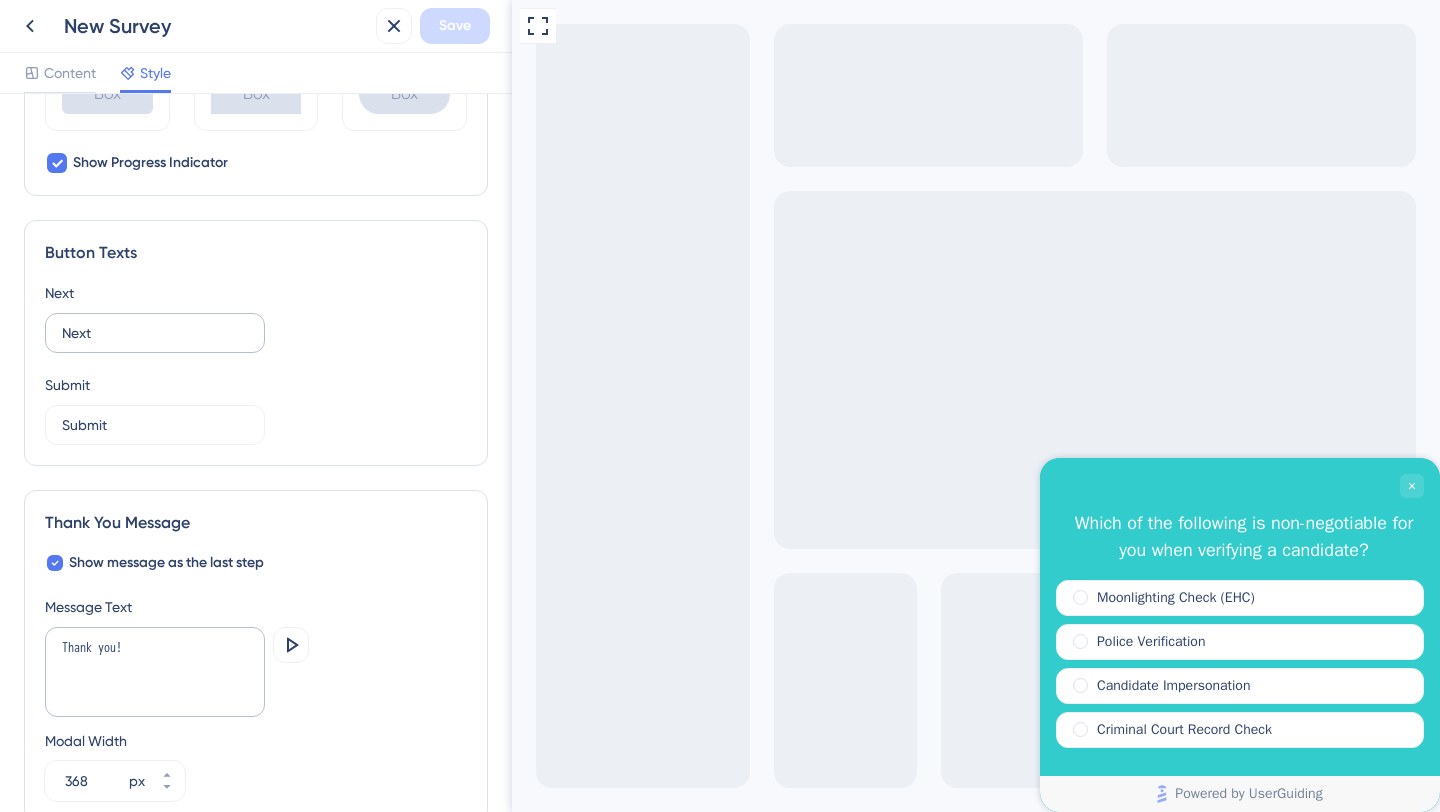 click on "Next" at bounding box center (155, 333) 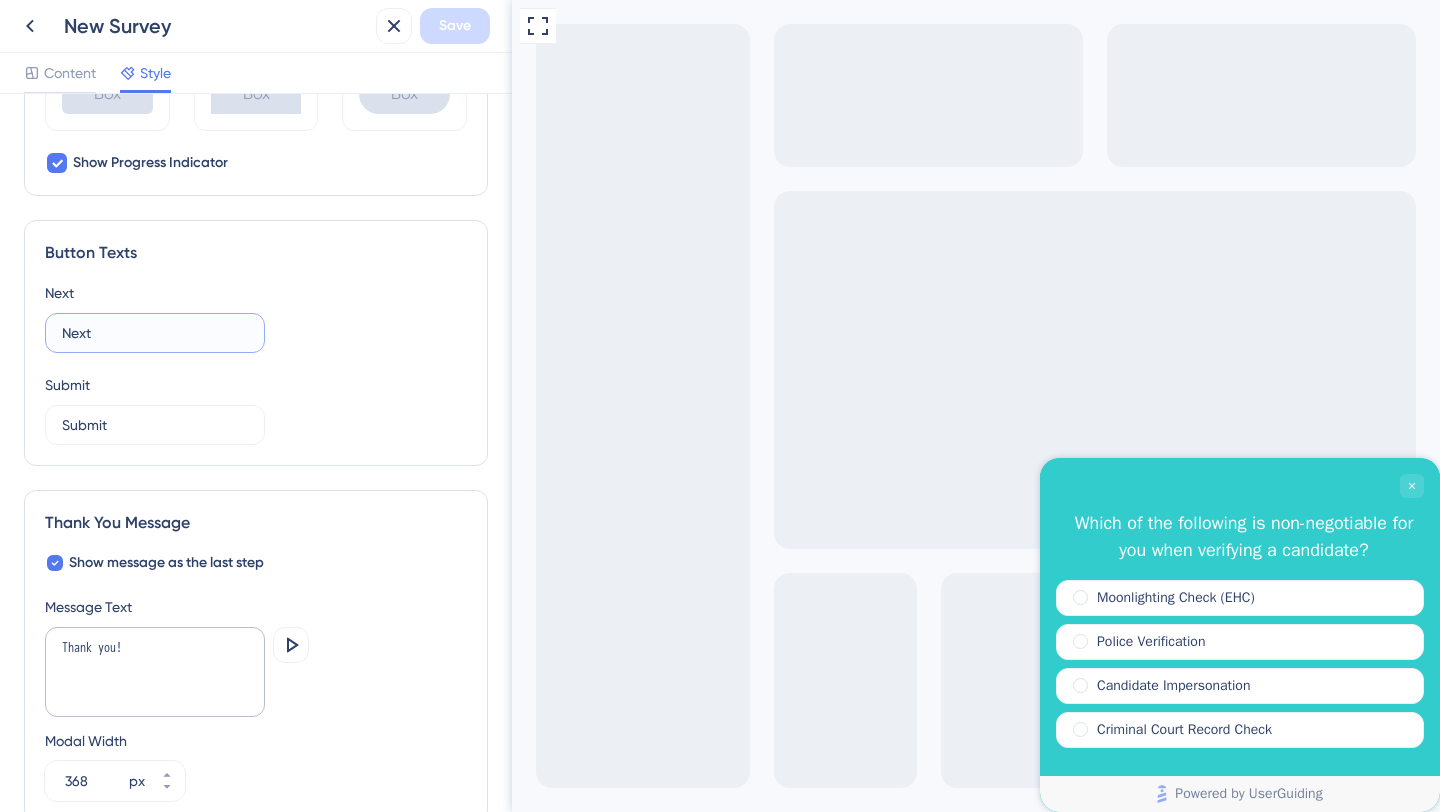 click on "Next" at bounding box center (155, 333) 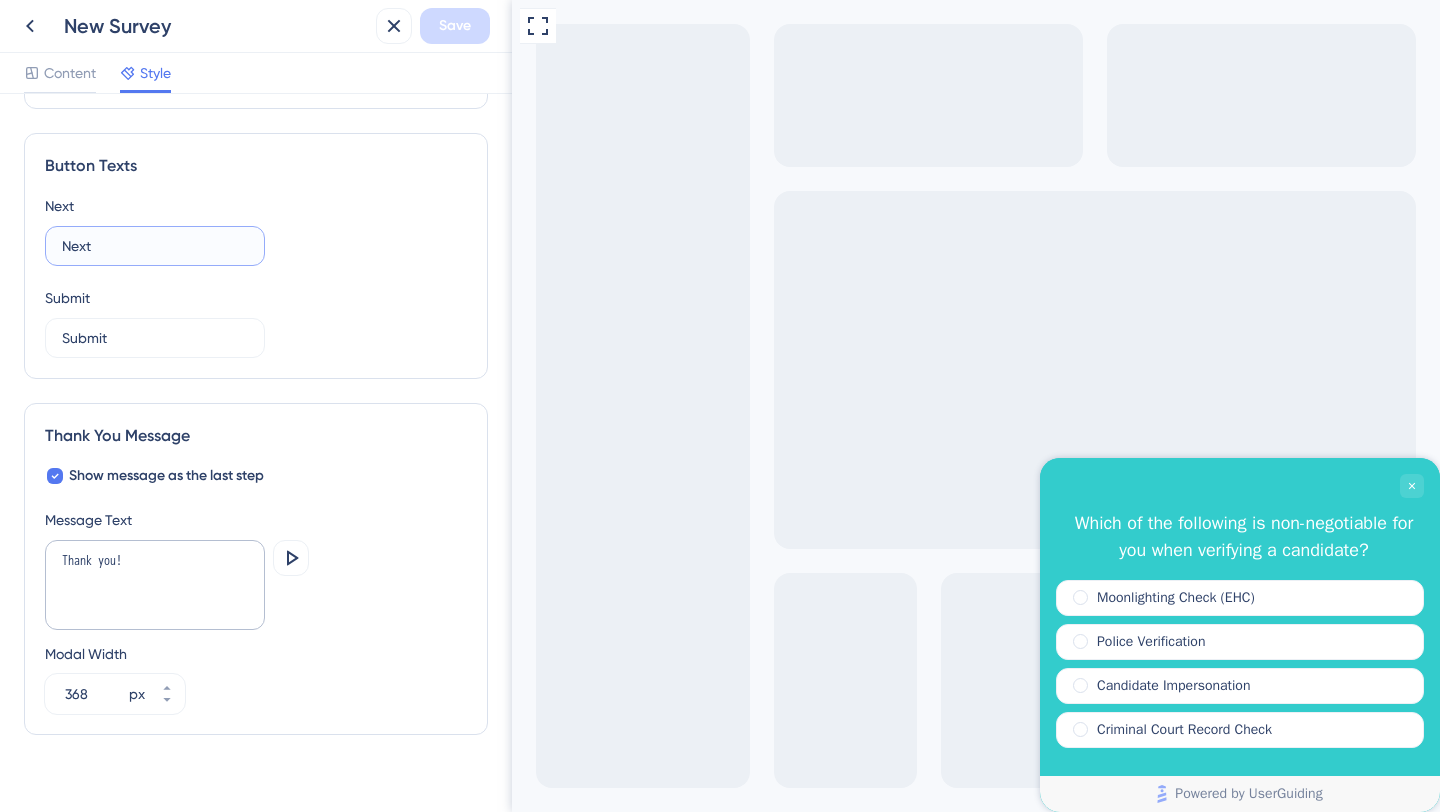 scroll, scrollTop: 1191, scrollLeft: 0, axis: vertical 